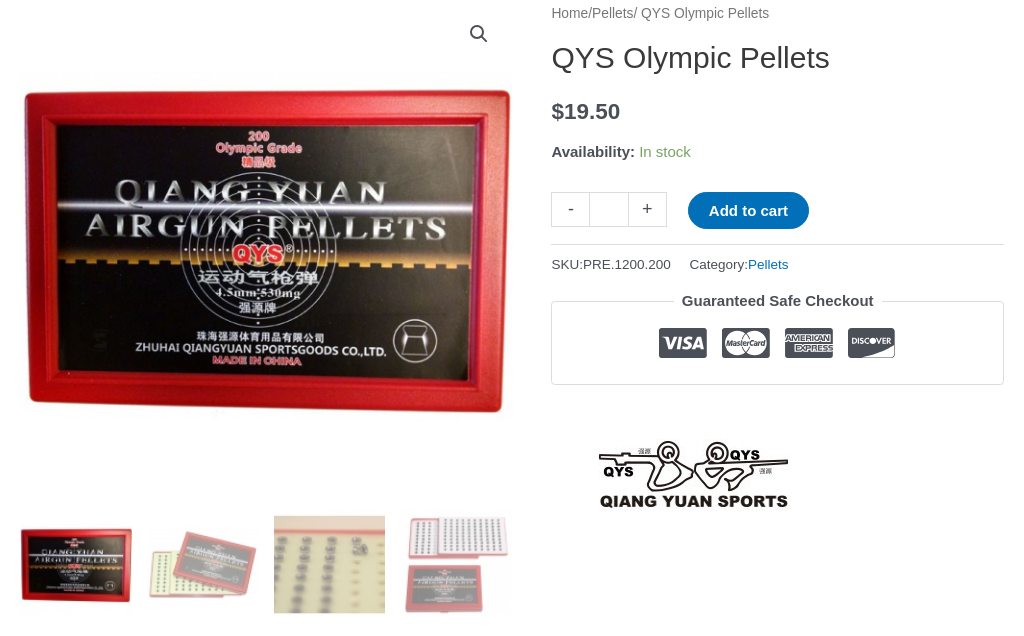 scroll, scrollTop: 266, scrollLeft: 0, axis: vertical 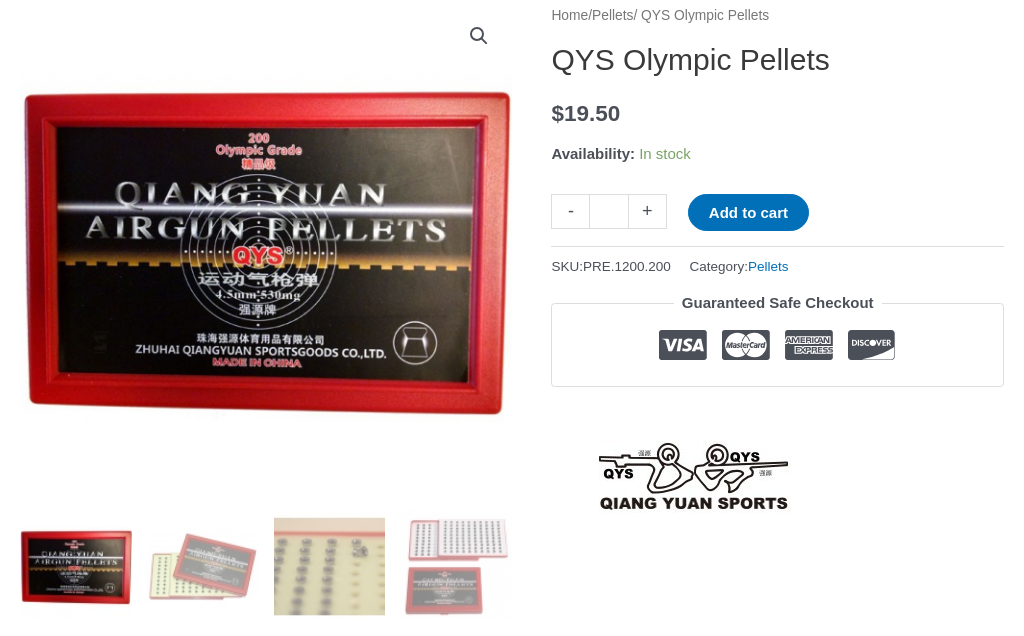 click on "+" at bounding box center (648, 212) 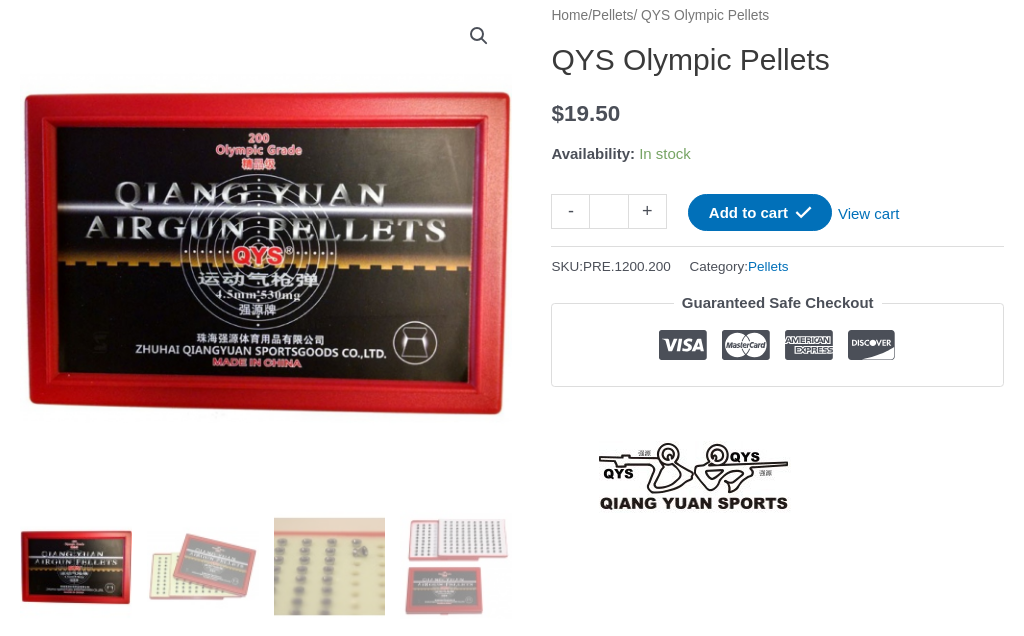 click on "View cart" at bounding box center [868, 211] 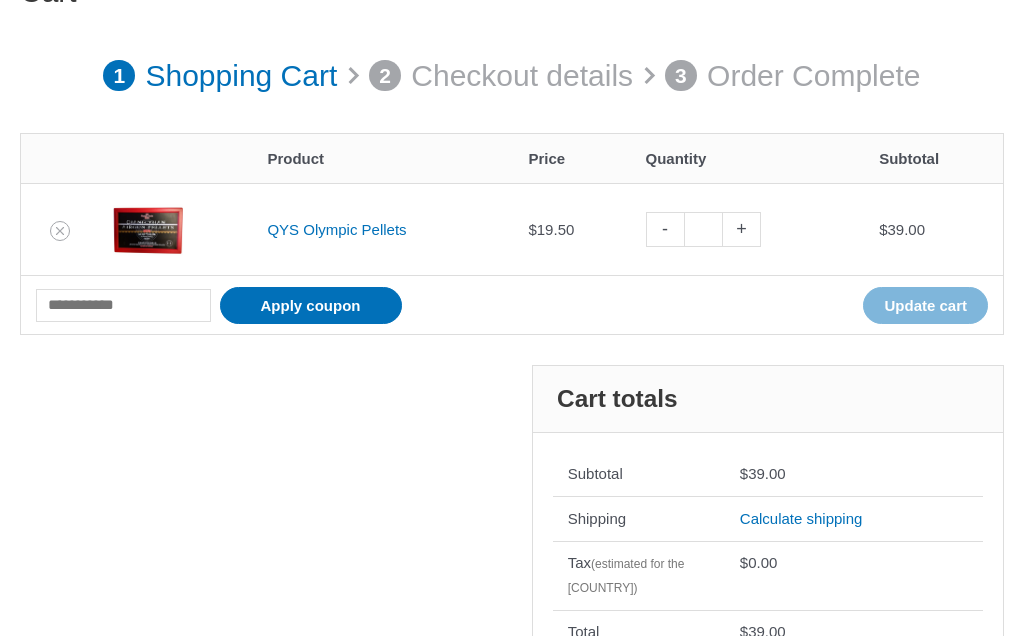 scroll, scrollTop: 278, scrollLeft: 0, axis: vertical 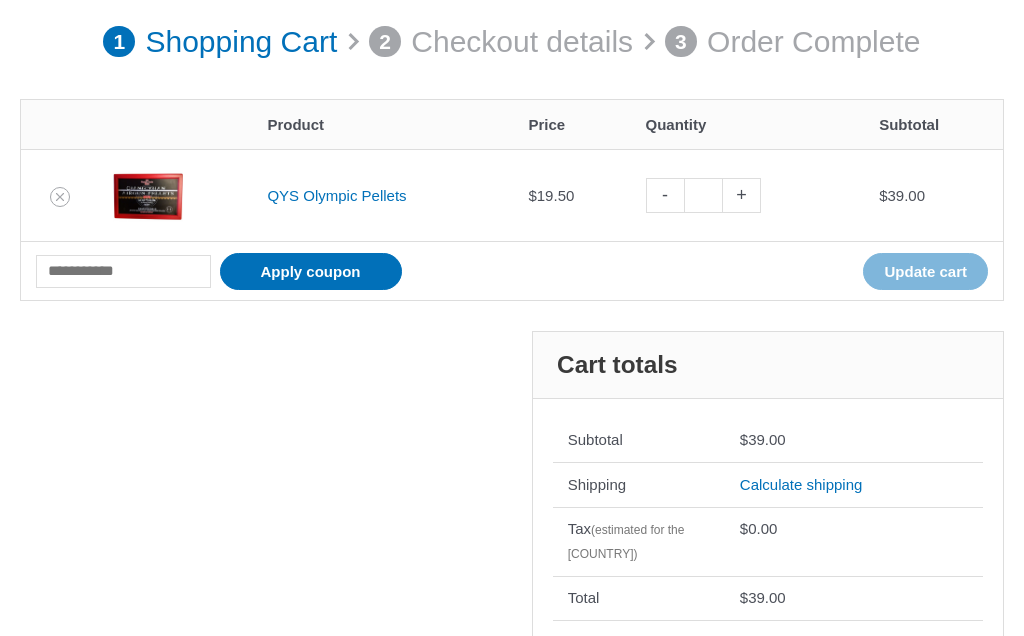 click on "Calculate shipping" at bounding box center [801, 484] 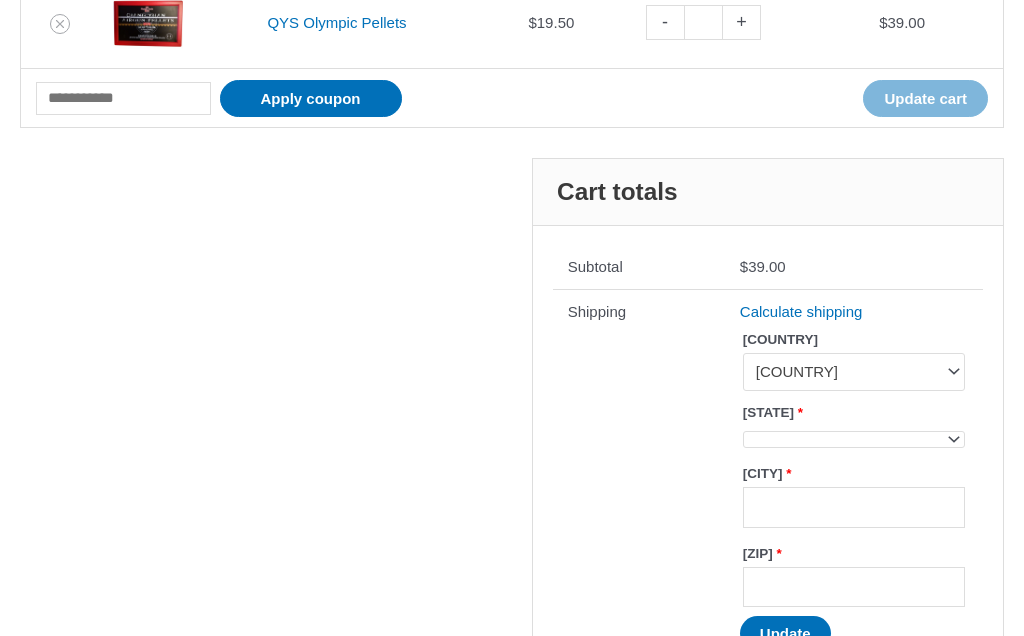 scroll, scrollTop: 451, scrollLeft: 0, axis: vertical 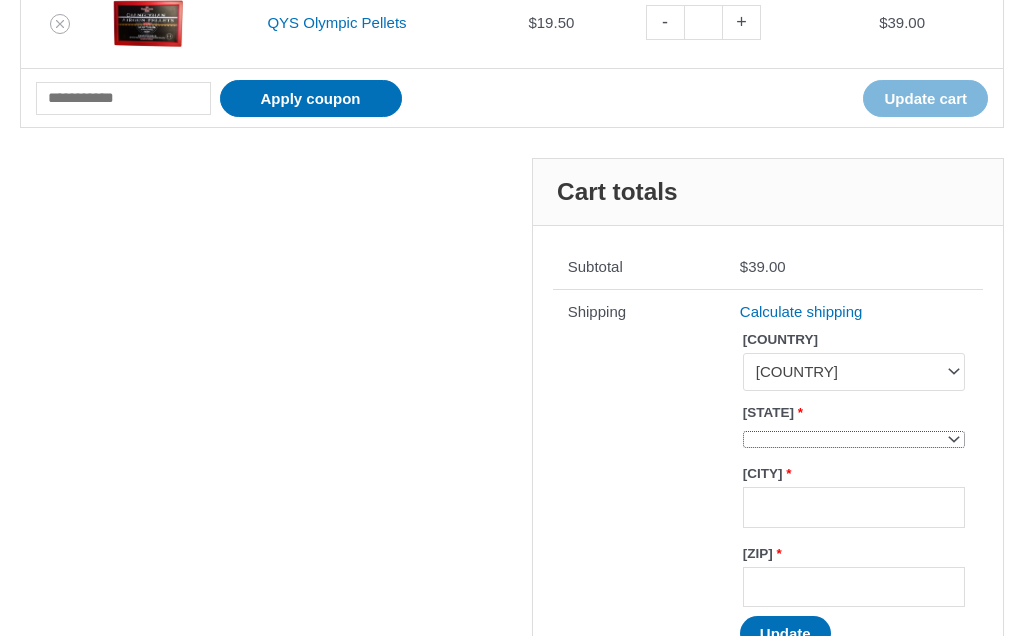 click at bounding box center [952, 438] 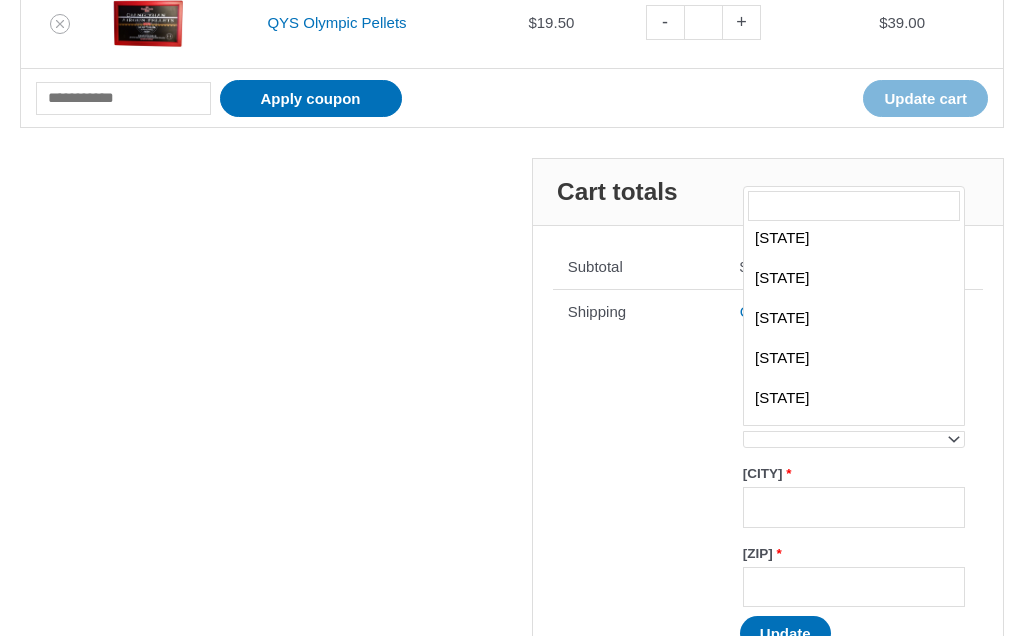 scroll, scrollTop: 1218, scrollLeft: 0, axis: vertical 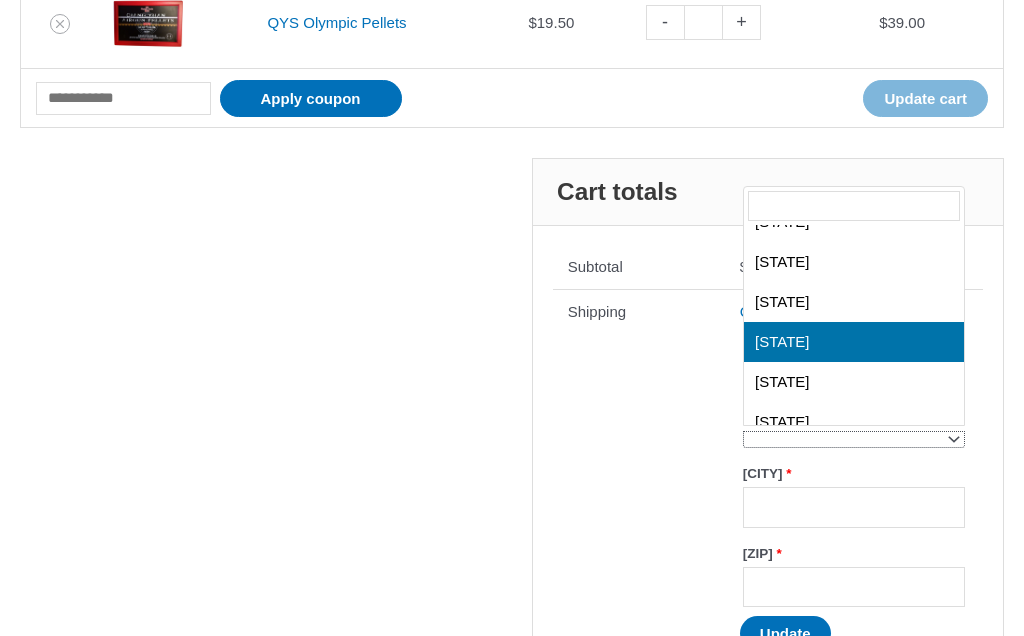 select on "**" 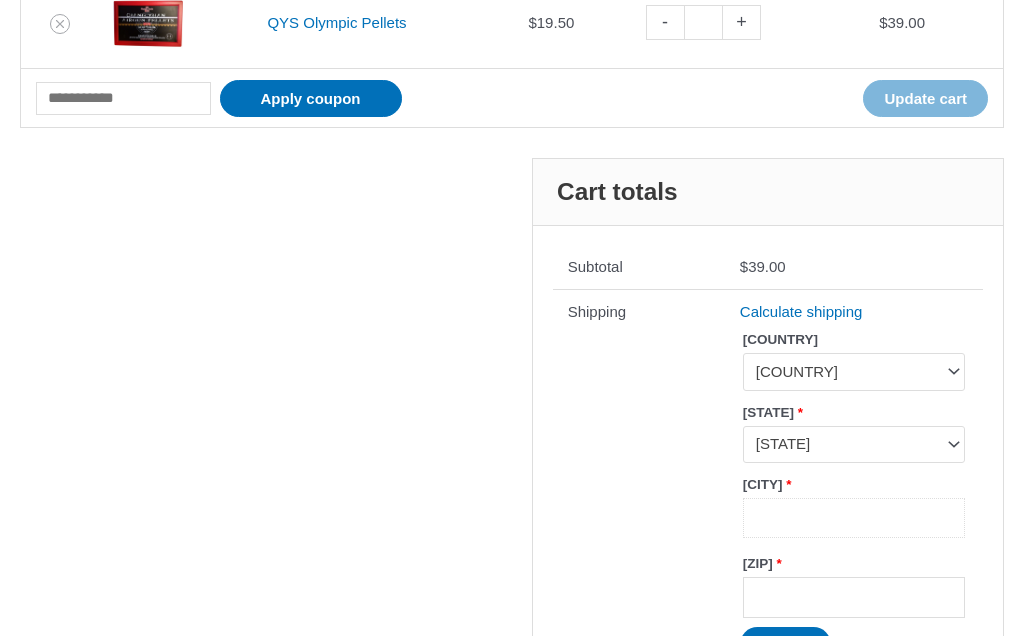 click on "Town / City   *" at bounding box center (854, 518) 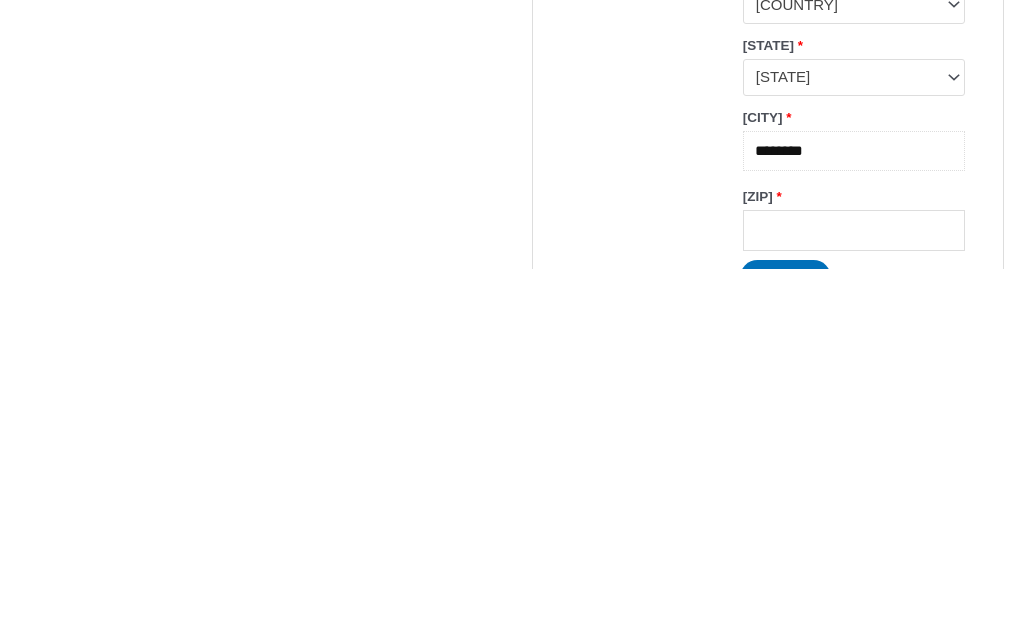 type on "********" 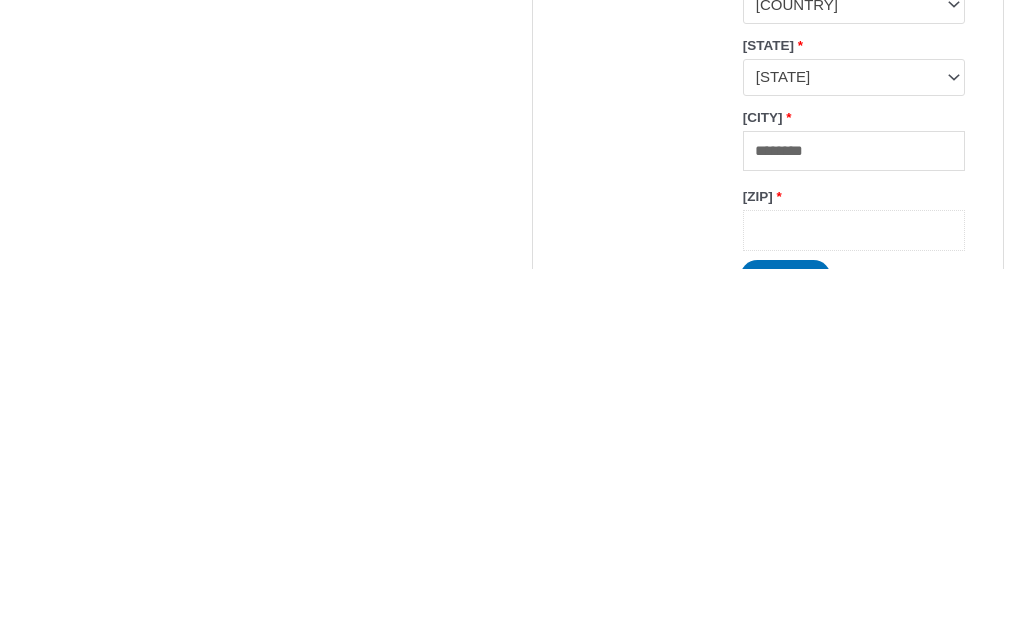 click on "ZIP Code   *" at bounding box center (854, 598) 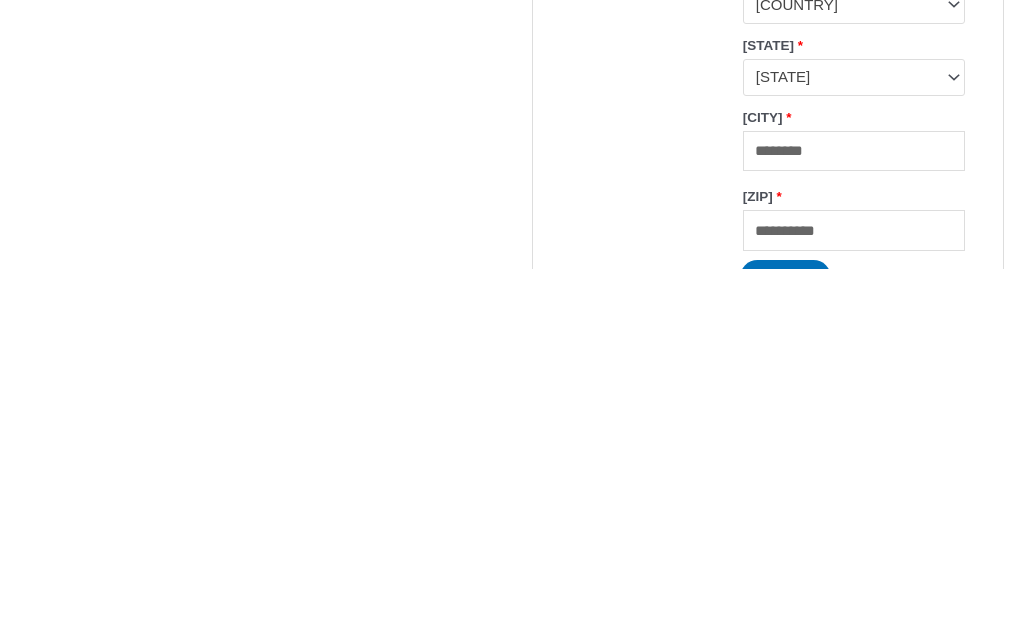scroll, scrollTop: 818, scrollLeft: 0, axis: vertical 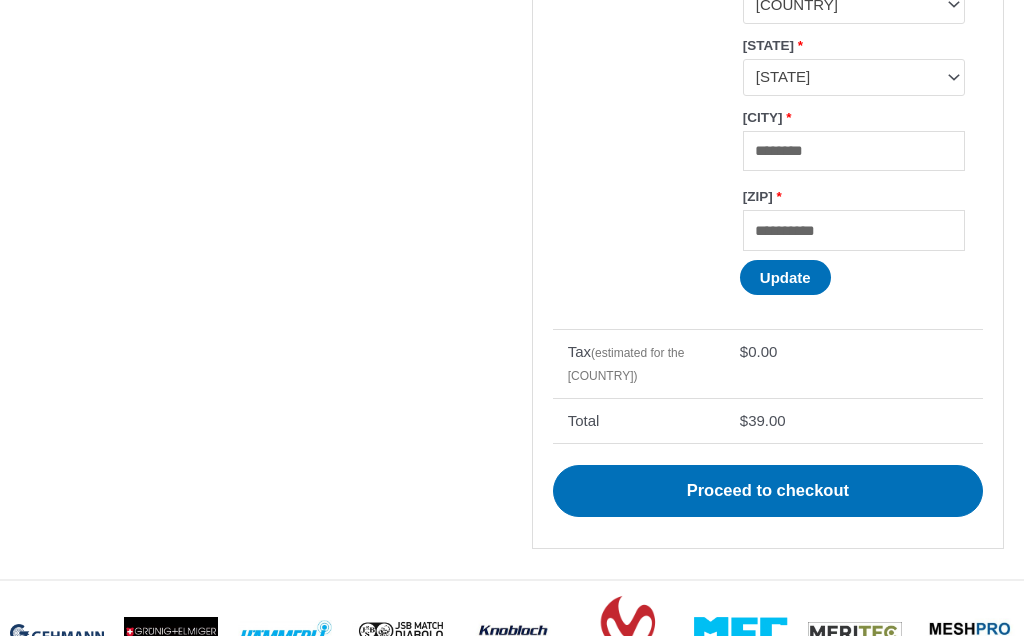 click on "Update" at bounding box center [785, 277] 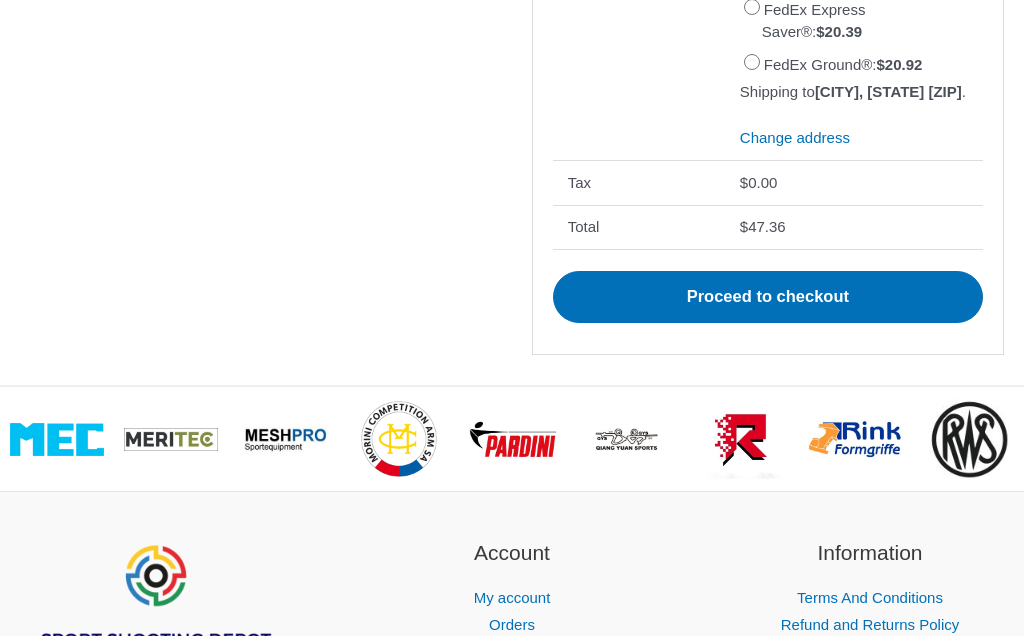 scroll, scrollTop: 1135, scrollLeft: 0, axis: vertical 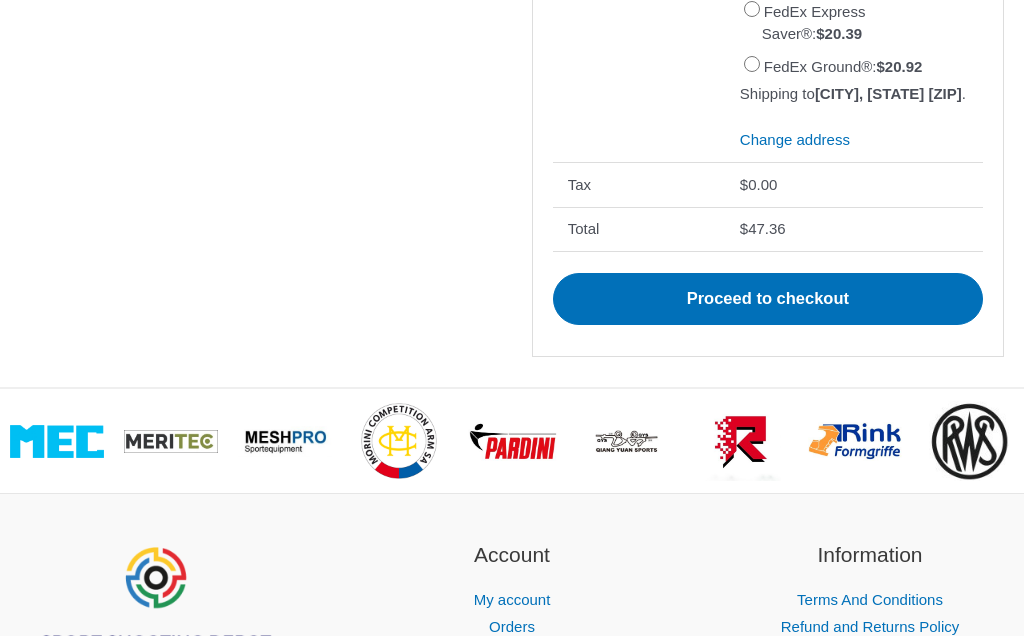 click on "Proceed to checkout" at bounding box center (768, 299) 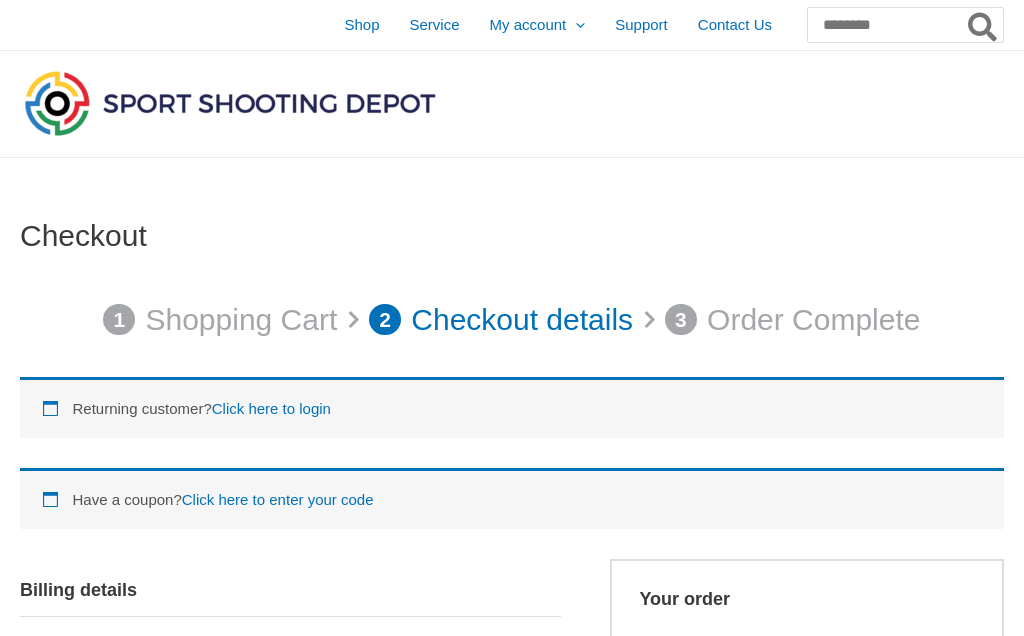 select on "**" 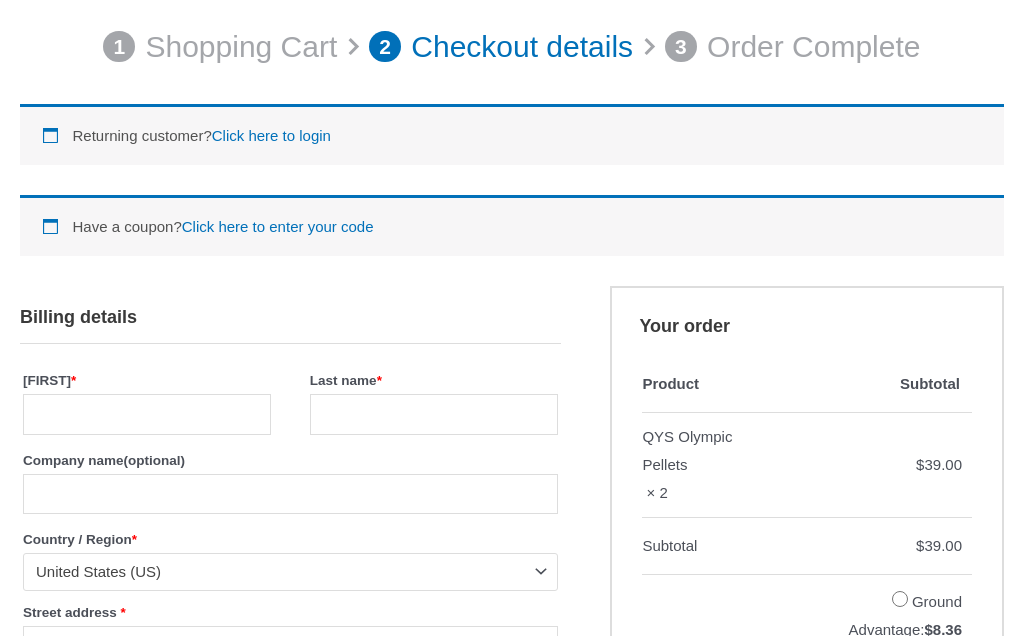 scroll, scrollTop: 301, scrollLeft: 0, axis: vertical 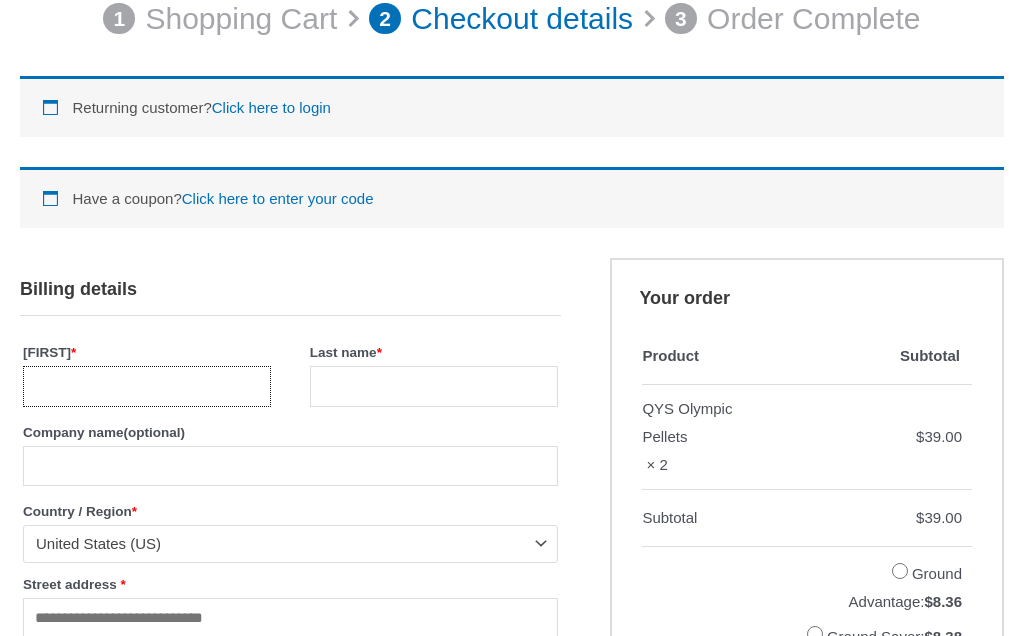 click on "First name  *" at bounding box center (147, 386) 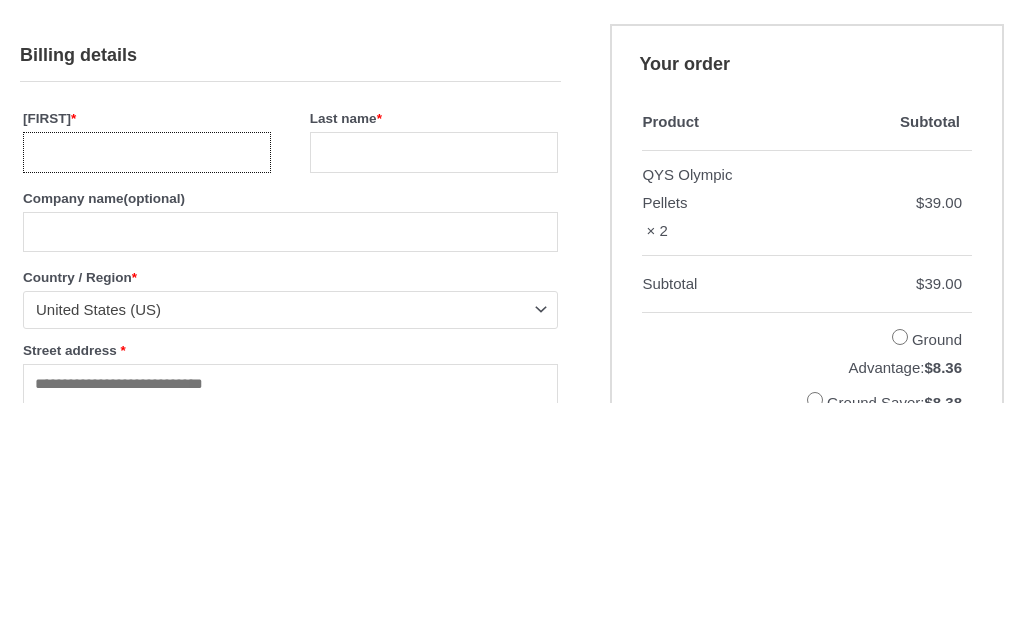 type on "*****" 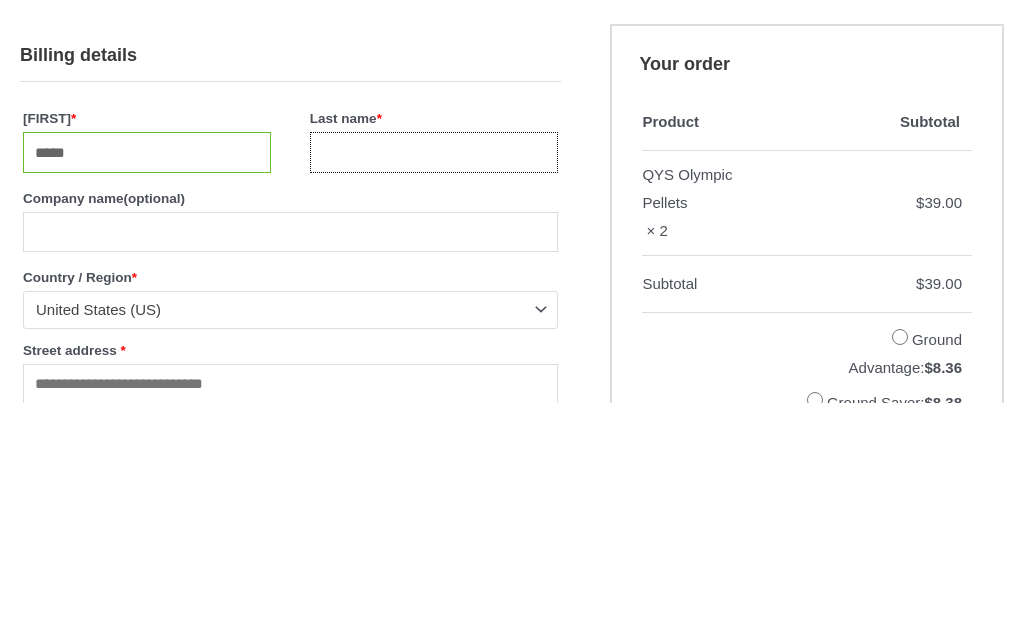 type on "******" 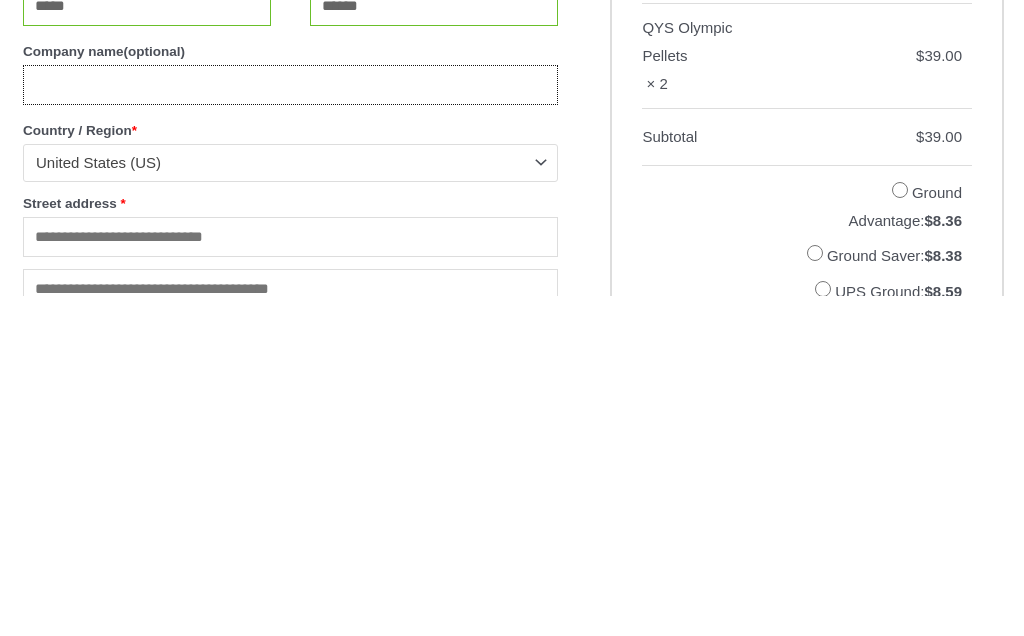 scroll, scrollTop: 343, scrollLeft: 0, axis: vertical 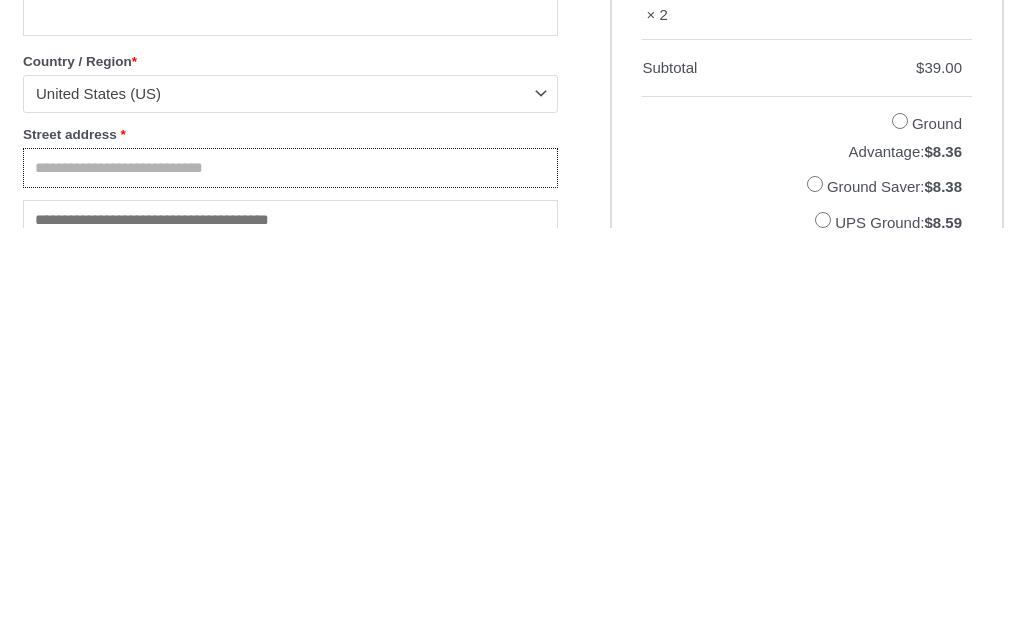 click on "[STREET] [STREET] *" at bounding box center [290, 576] 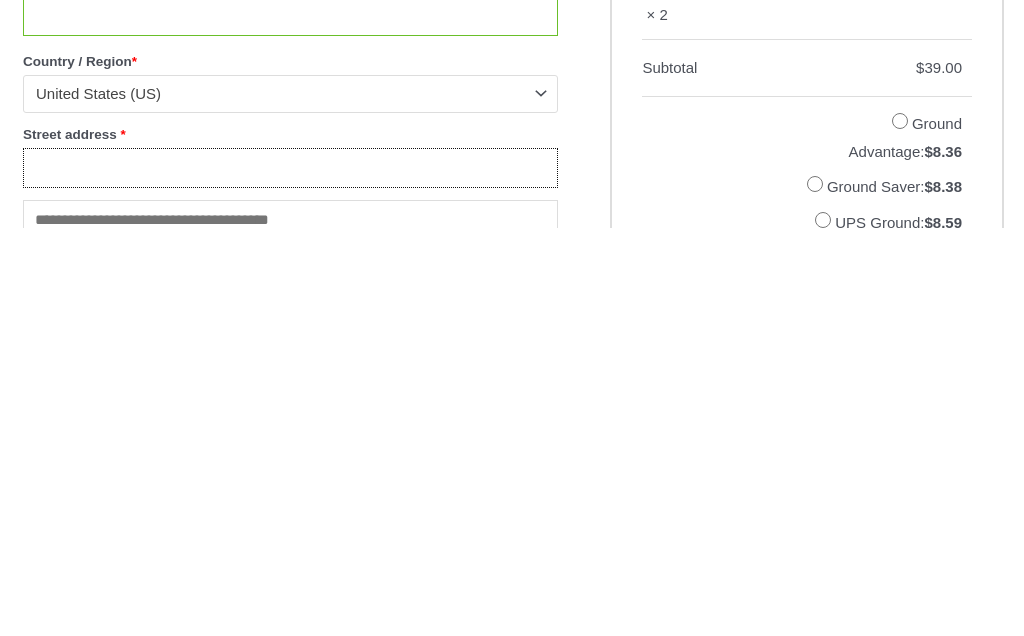 type on "***" 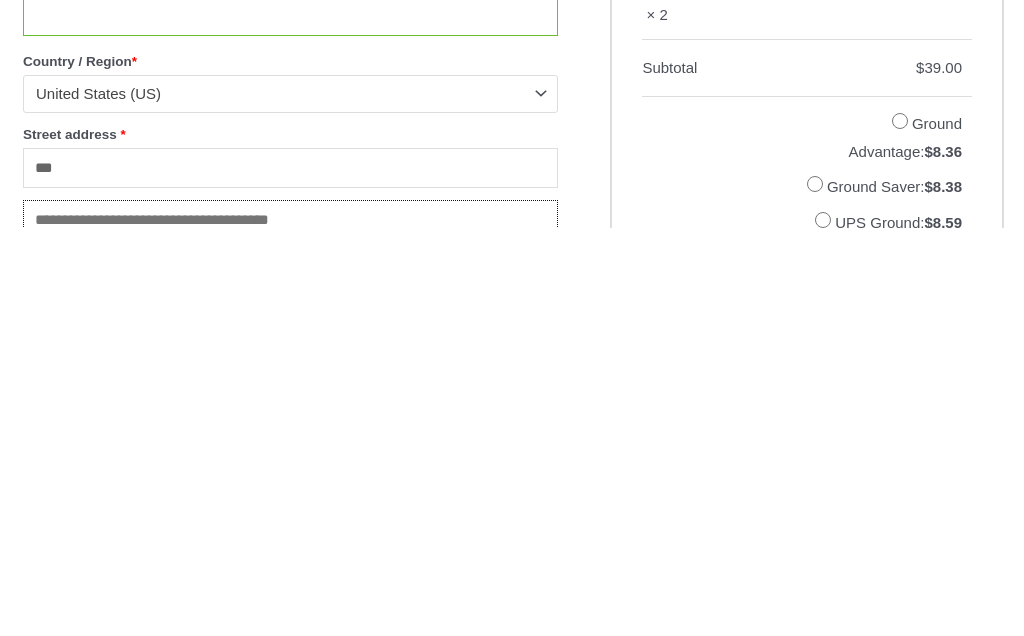 type on "**********" 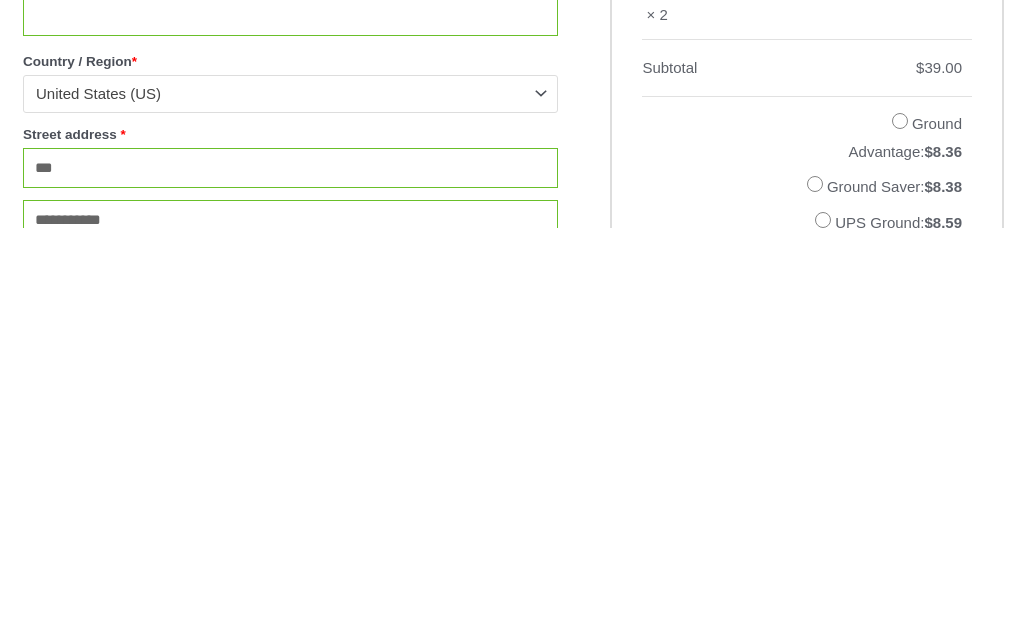 type on "***" 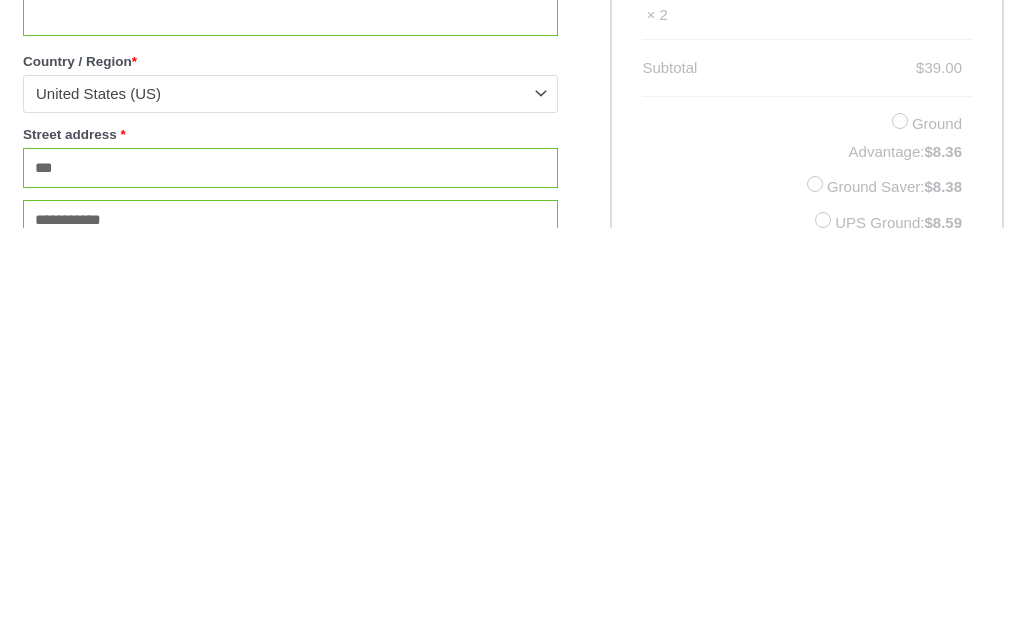 scroll, scrollTop: 1422, scrollLeft: 0, axis: vertical 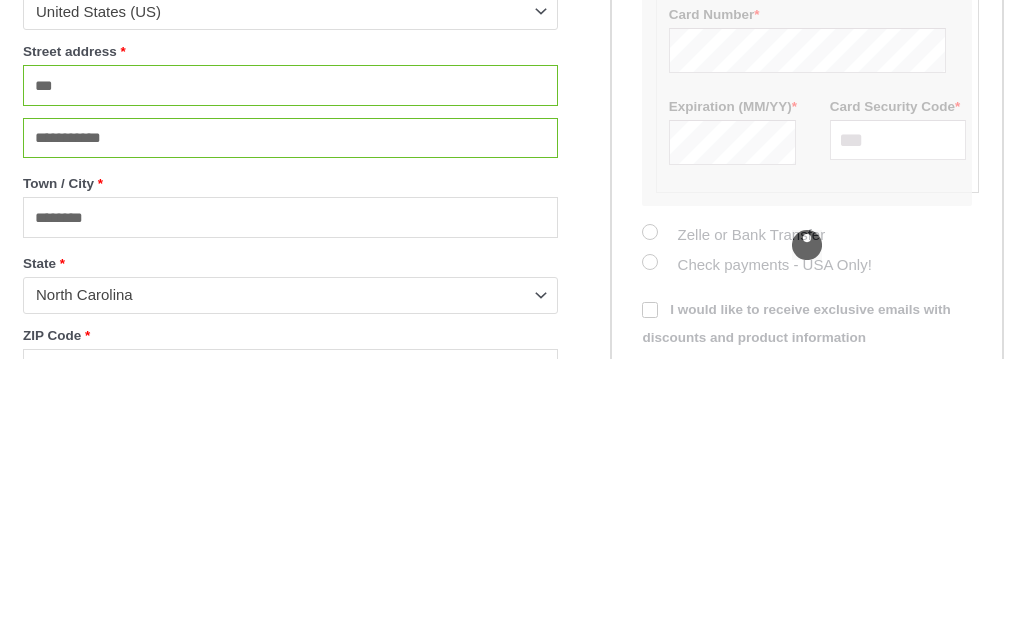 click on "**********" at bounding box center [512, 25] 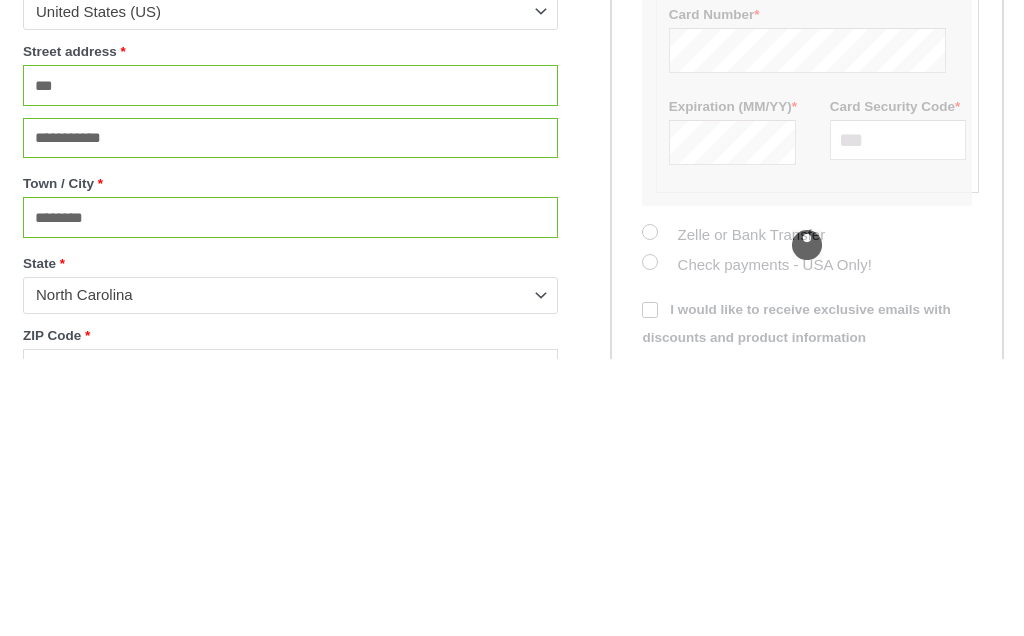 scroll, scrollTop: 1699, scrollLeft: 0, axis: vertical 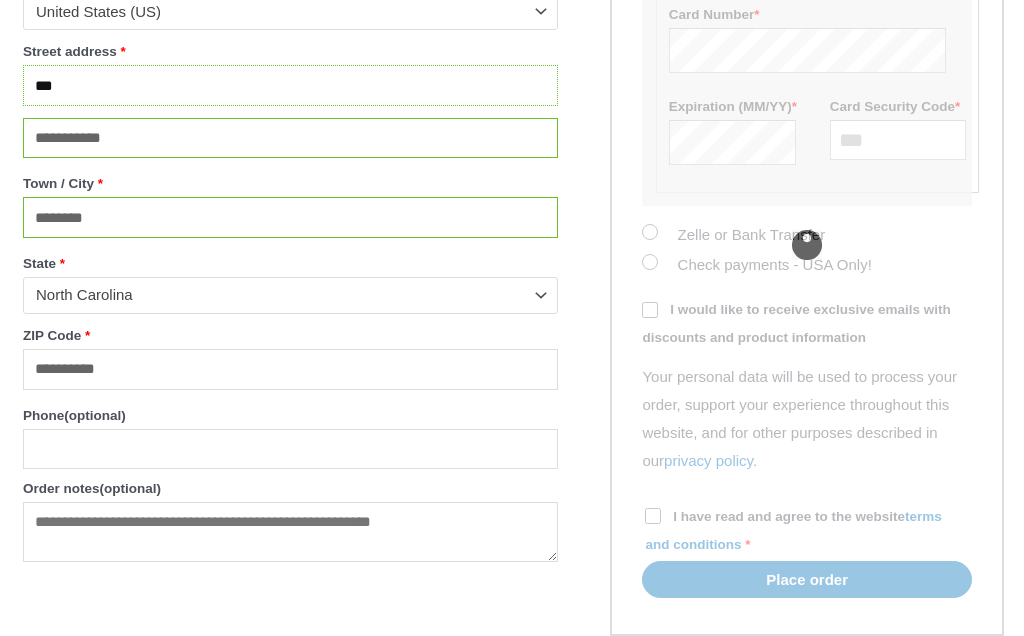 click on "***" at bounding box center (290, 85) 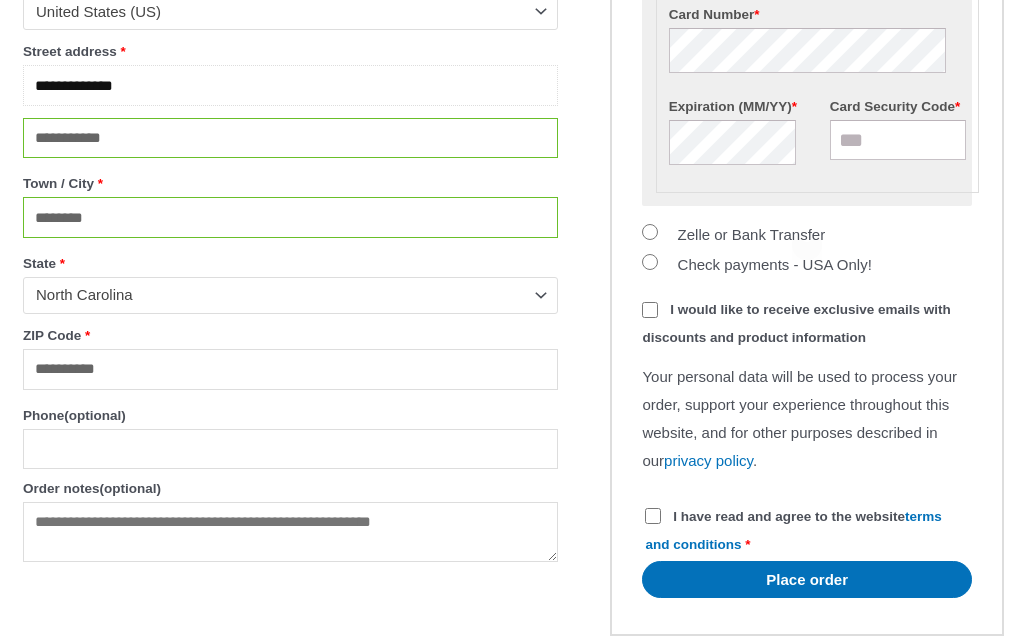 type on "**********" 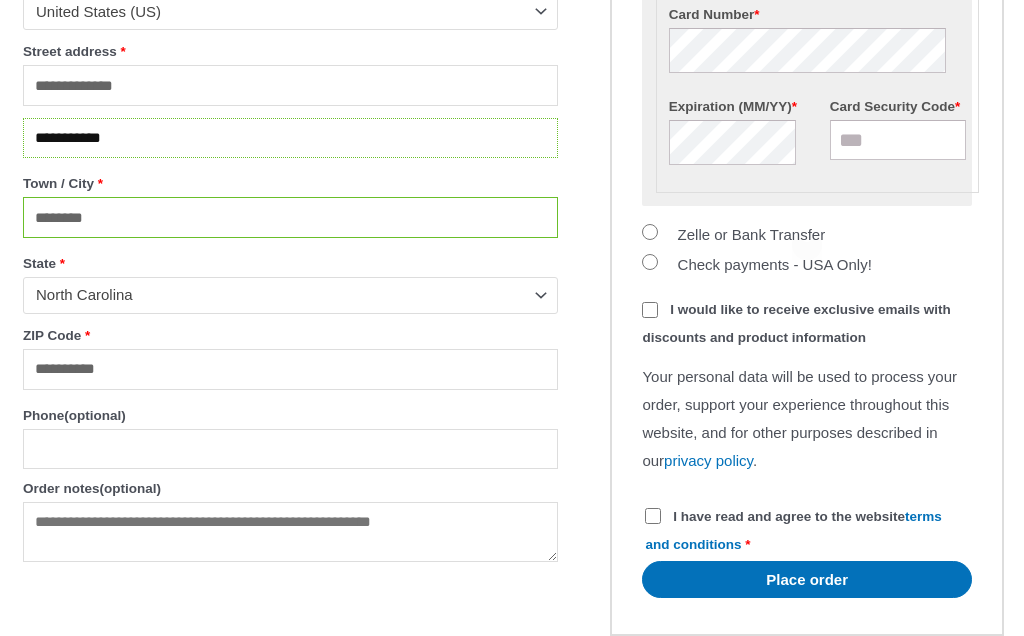click on "**********" at bounding box center [290, 138] 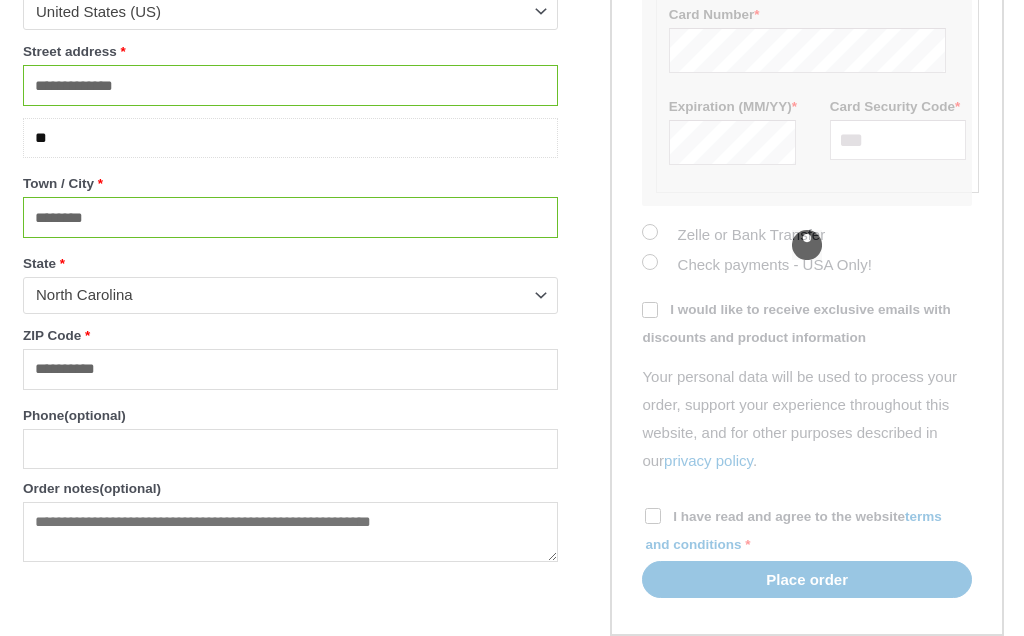 type on "*" 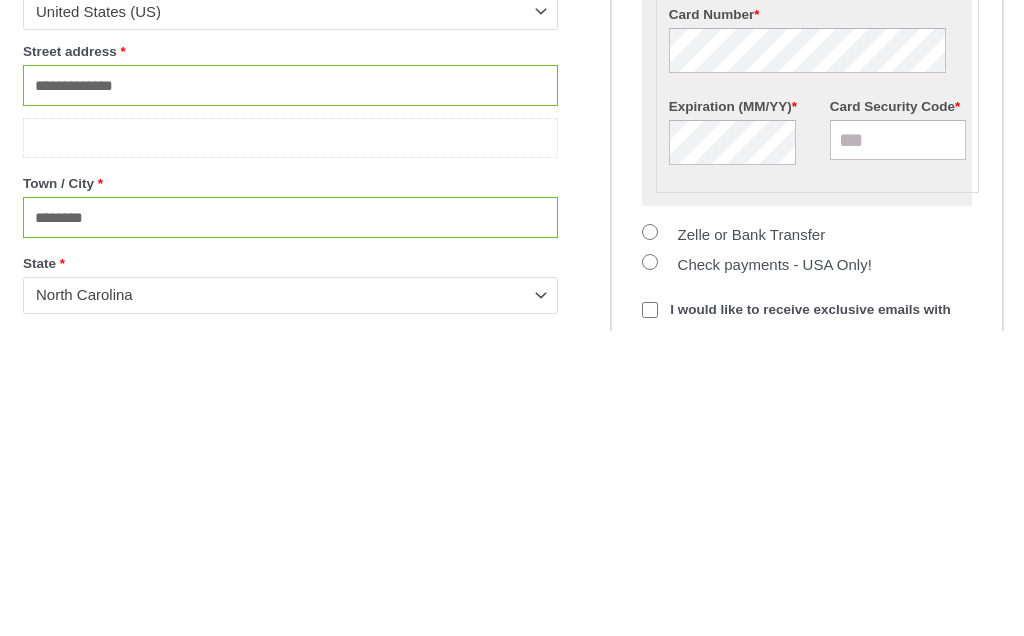 scroll, scrollTop: 1393, scrollLeft: 0, axis: vertical 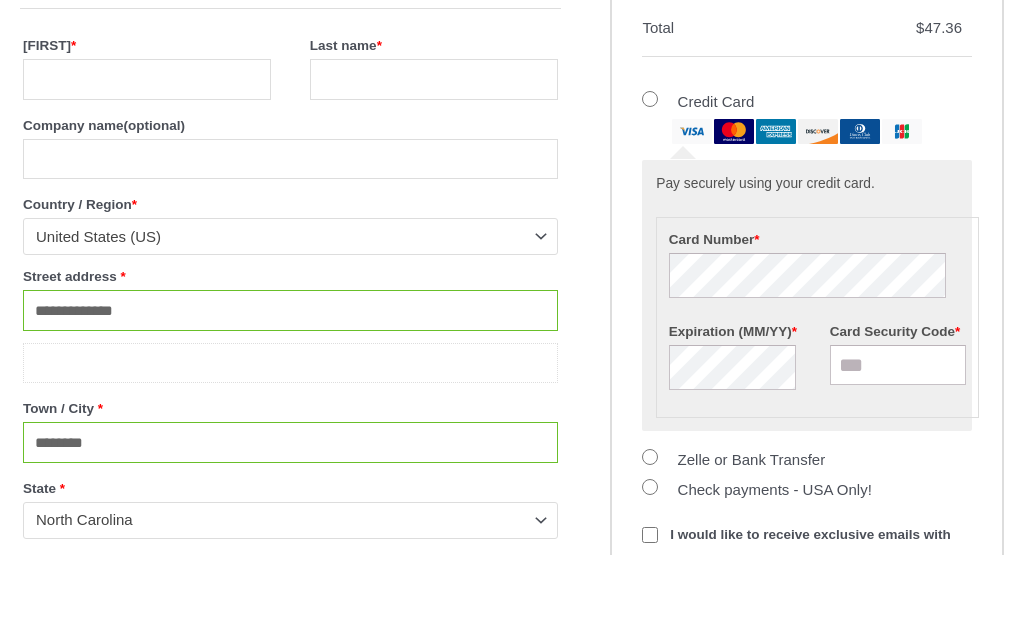 type 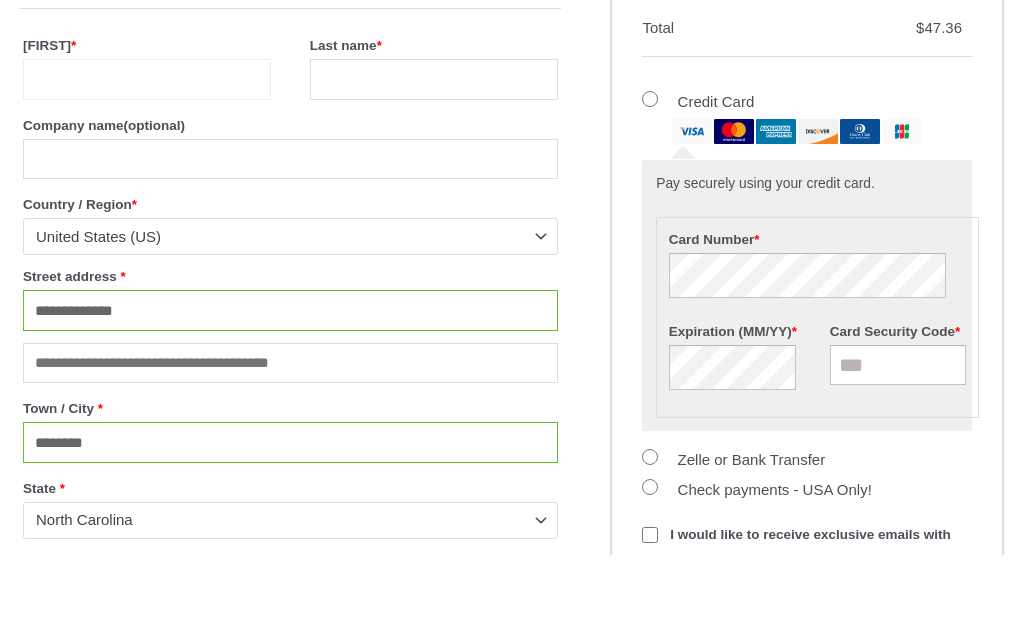 click on "First name  *" at bounding box center [147, 160] 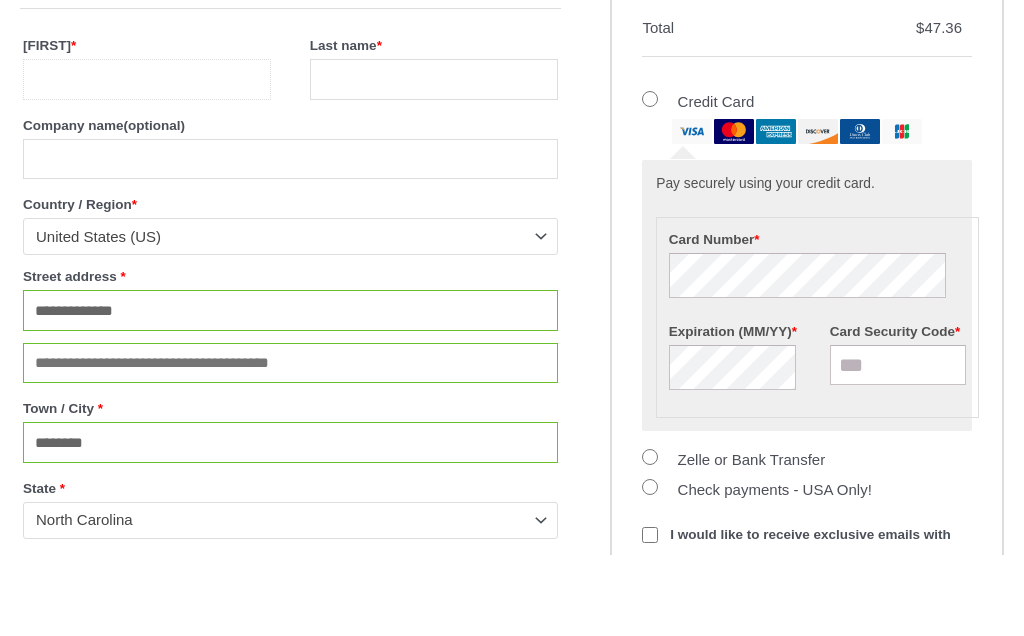 type on "*****" 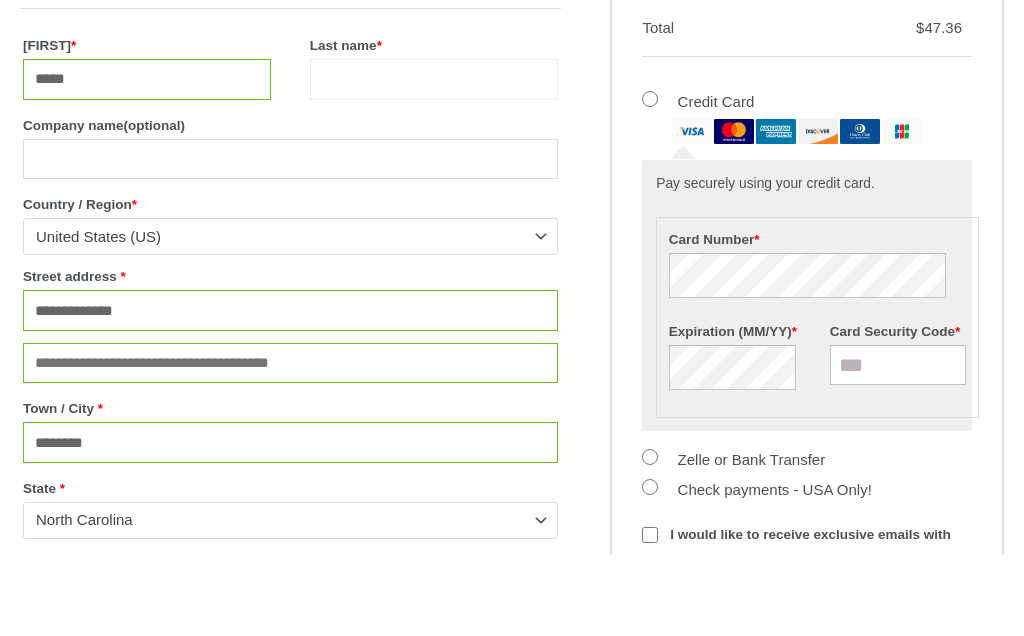 type on "******" 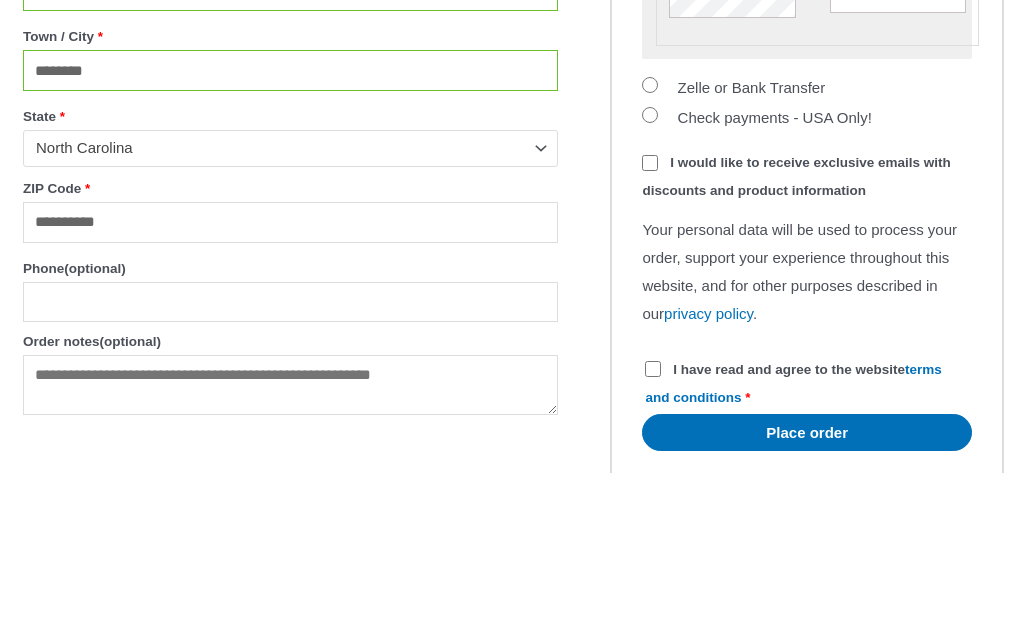 scroll, scrollTop: 1686, scrollLeft: 0, axis: vertical 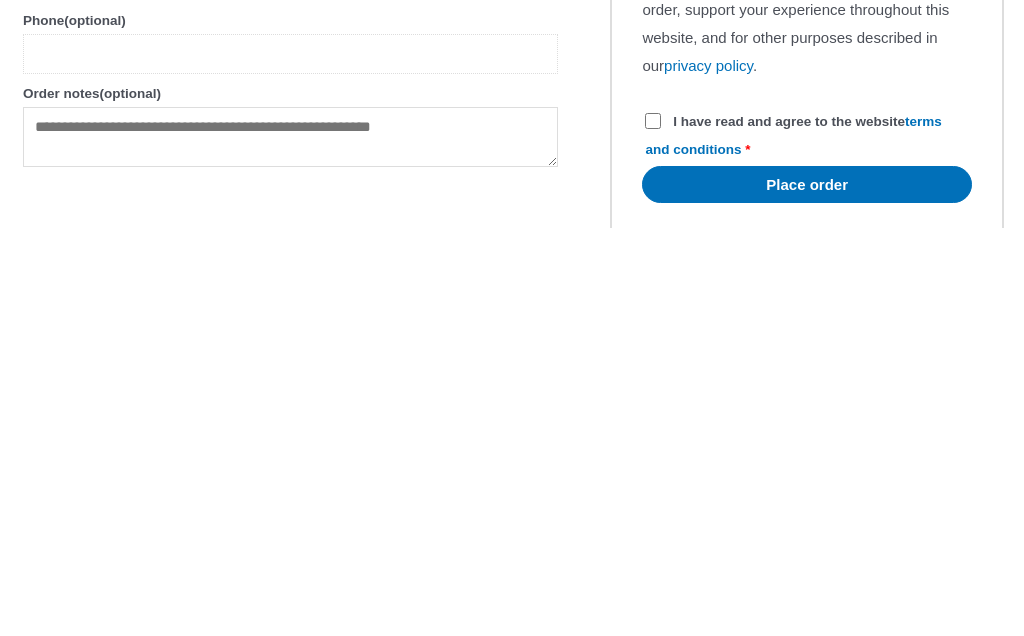 click on "Phone (optional)" at bounding box center [290, 462] 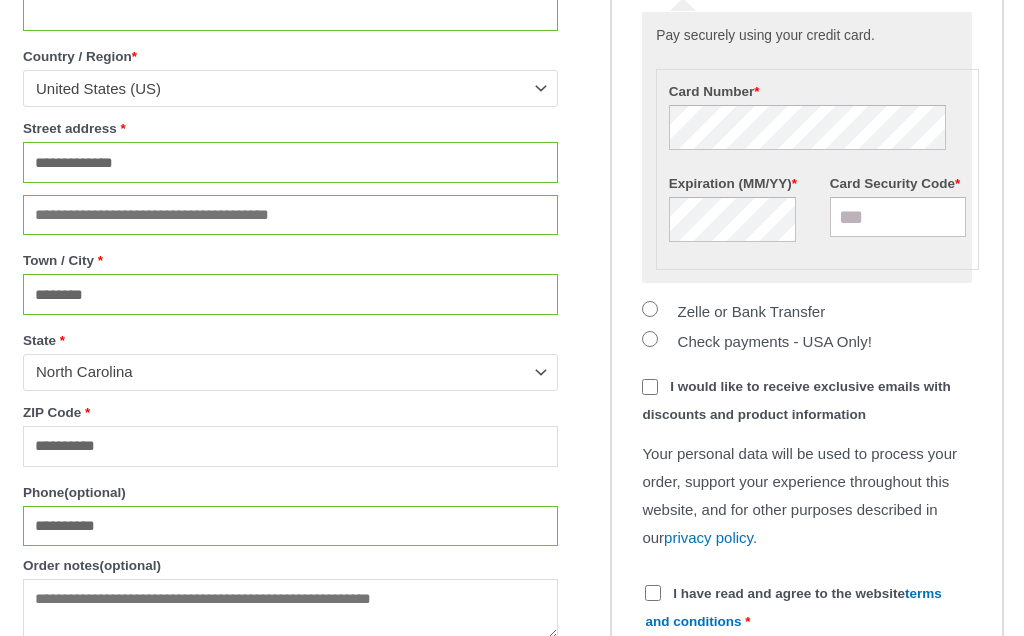 scroll, scrollTop: 1611, scrollLeft: 0, axis: vertical 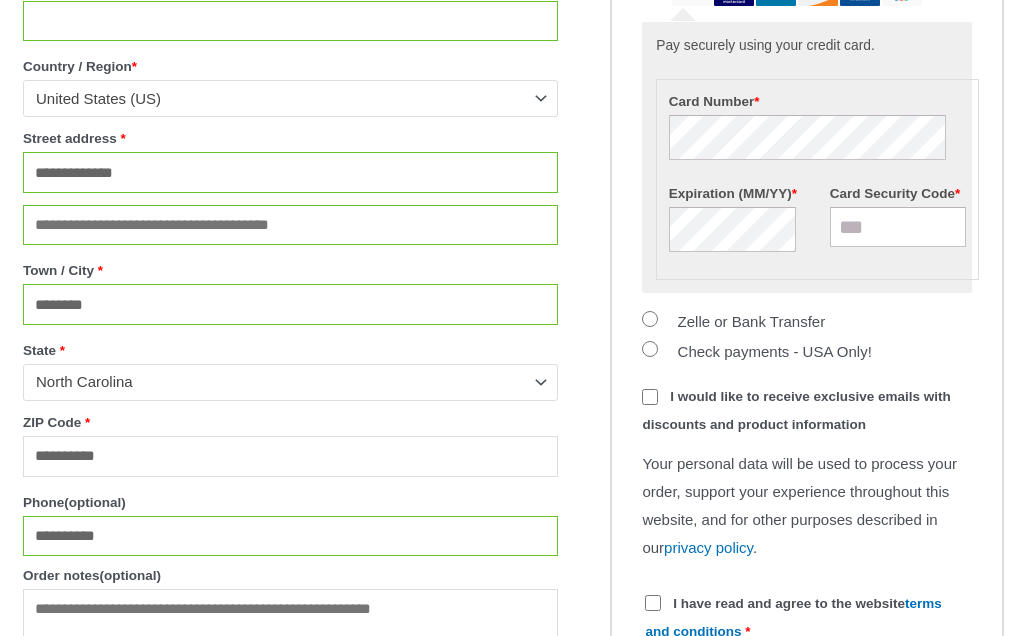 click on "I would like to receive exclusive emails with discounts and product information" at bounding box center (796, 411) 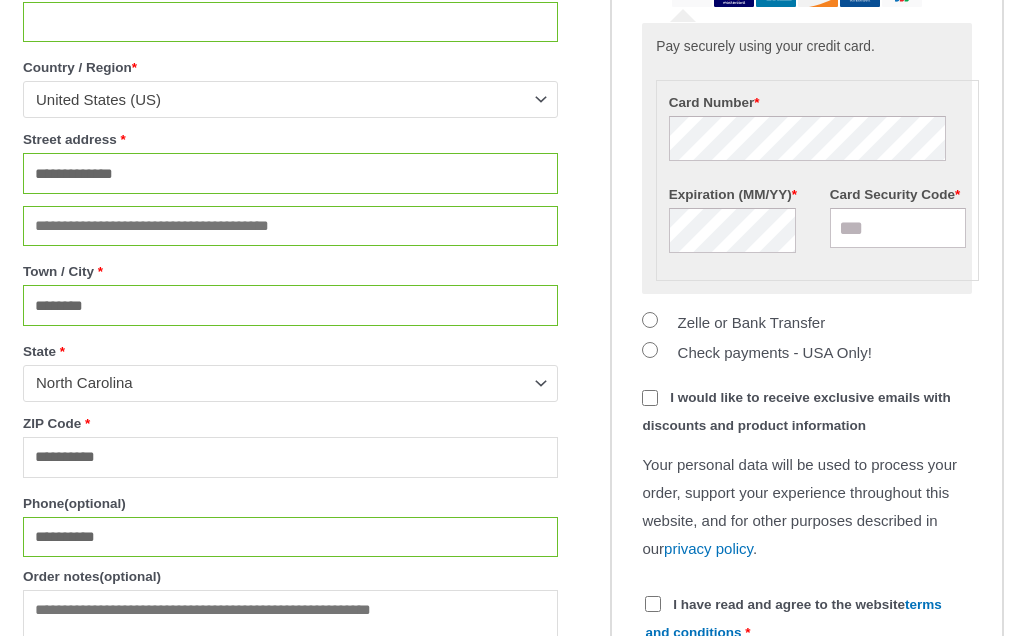 scroll, scrollTop: 1612, scrollLeft: 0, axis: vertical 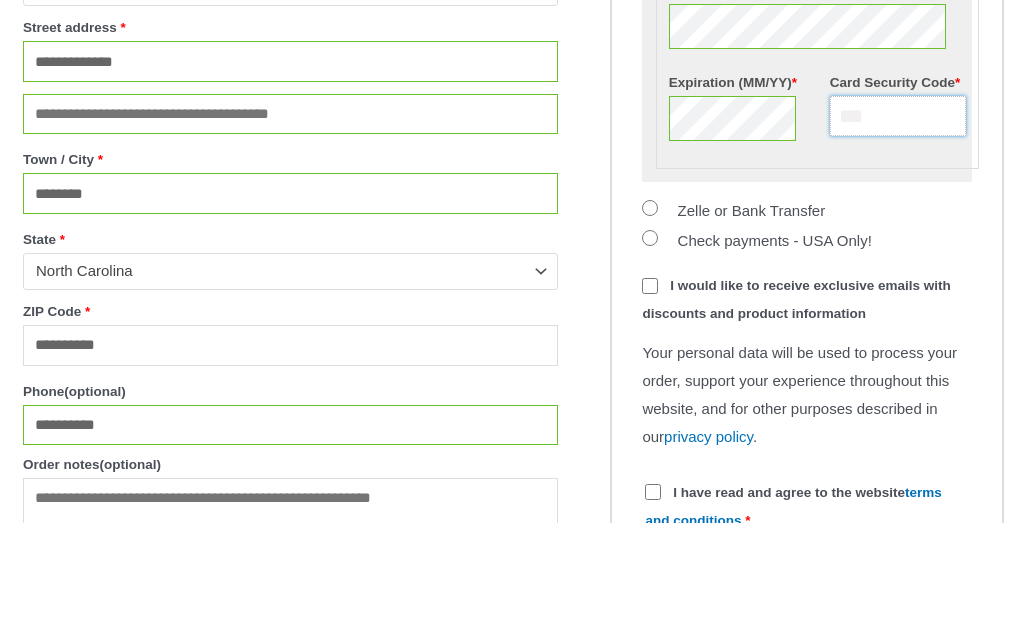 click on "Card Security Code  *" at bounding box center [898, 230] 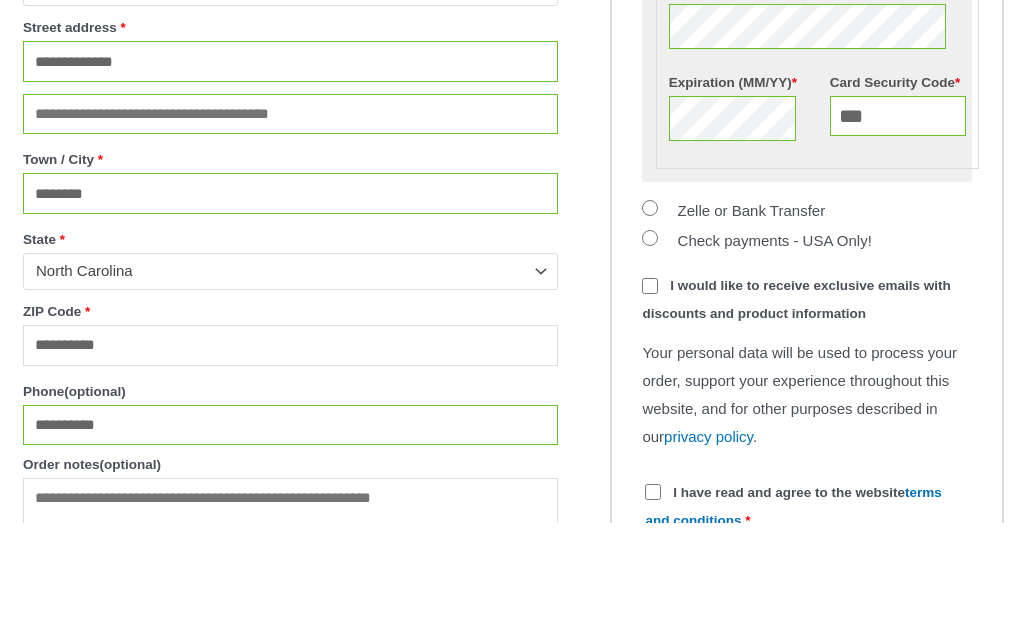 scroll, scrollTop: 1723, scrollLeft: 0, axis: vertical 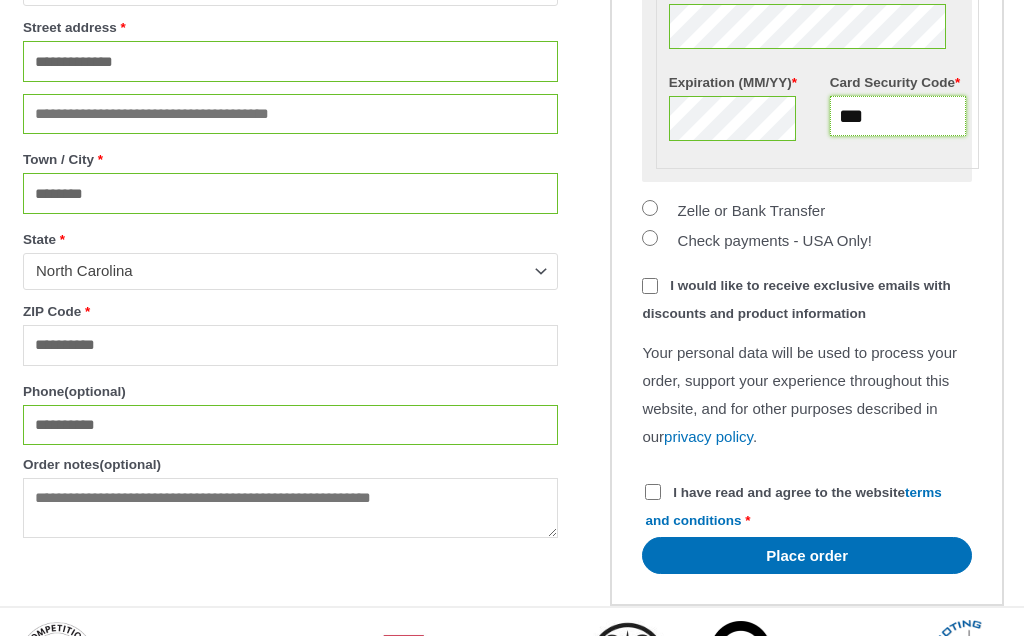 type on "***" 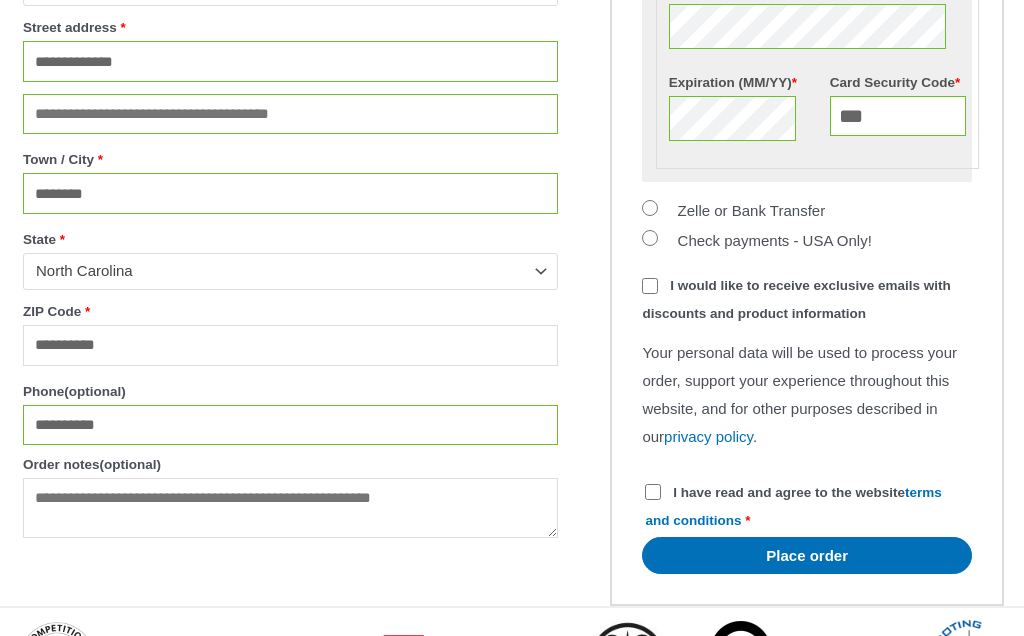 click on "Place order" at bounding box center [807, 555] 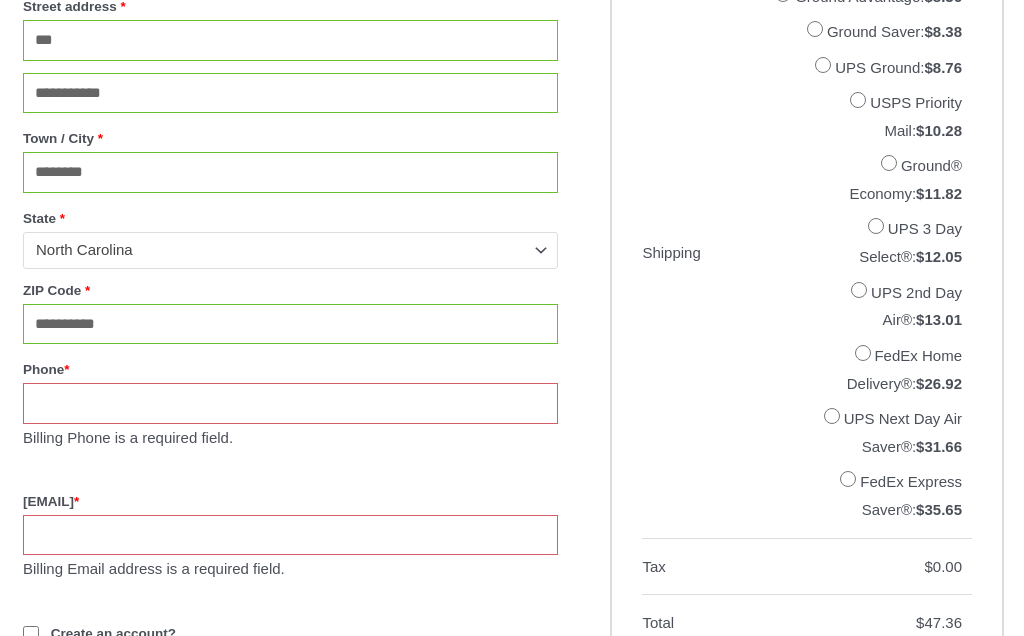scroll, scrollTop: 1000, scrollLeft: 0, axis: vertical 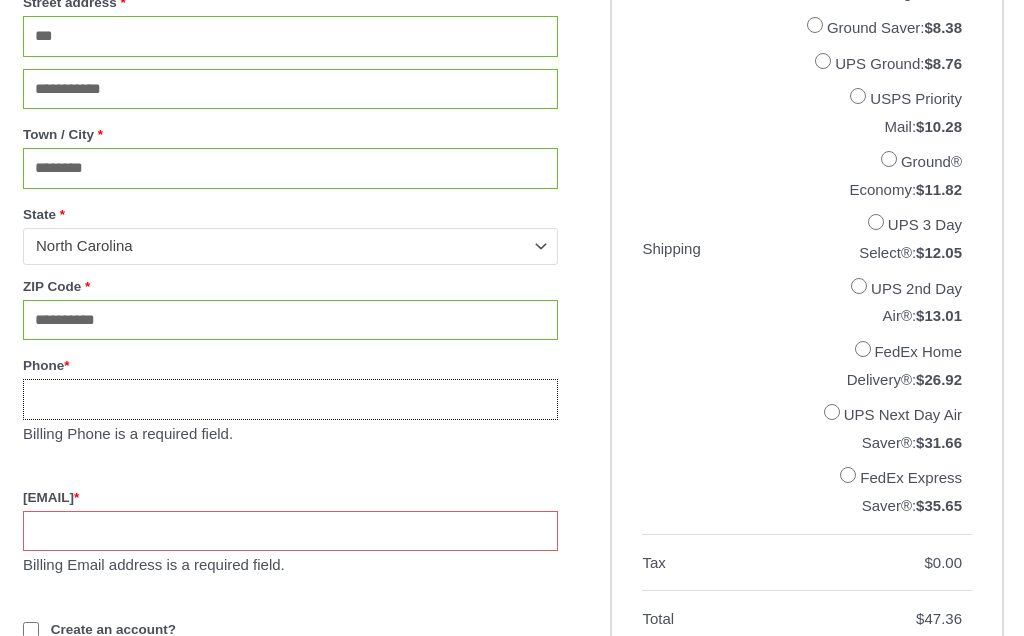 click on "Phone *" at bounding box center (290, 400) 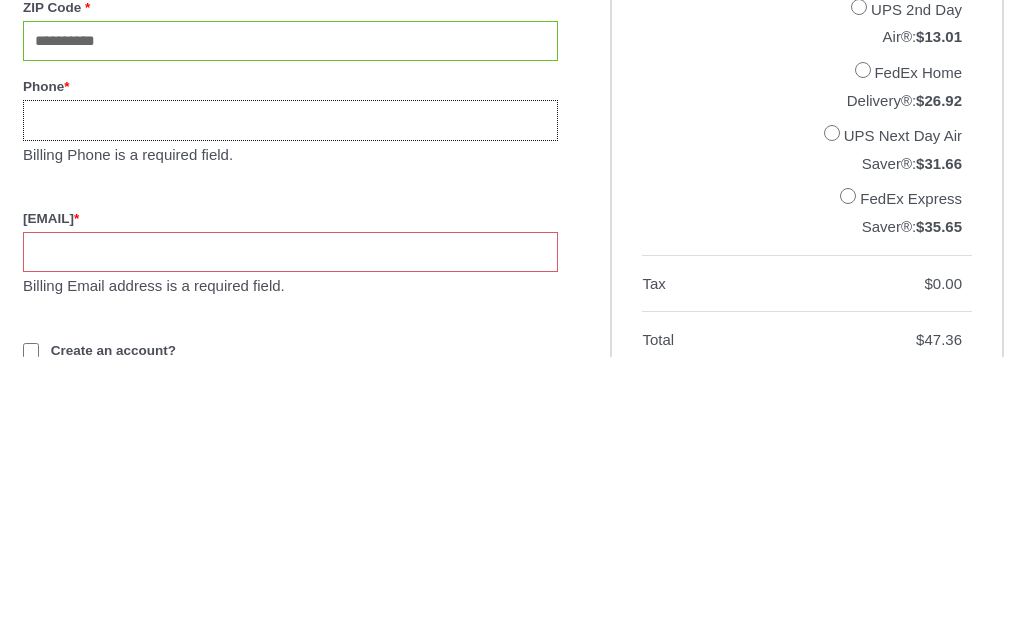 type on "**********" 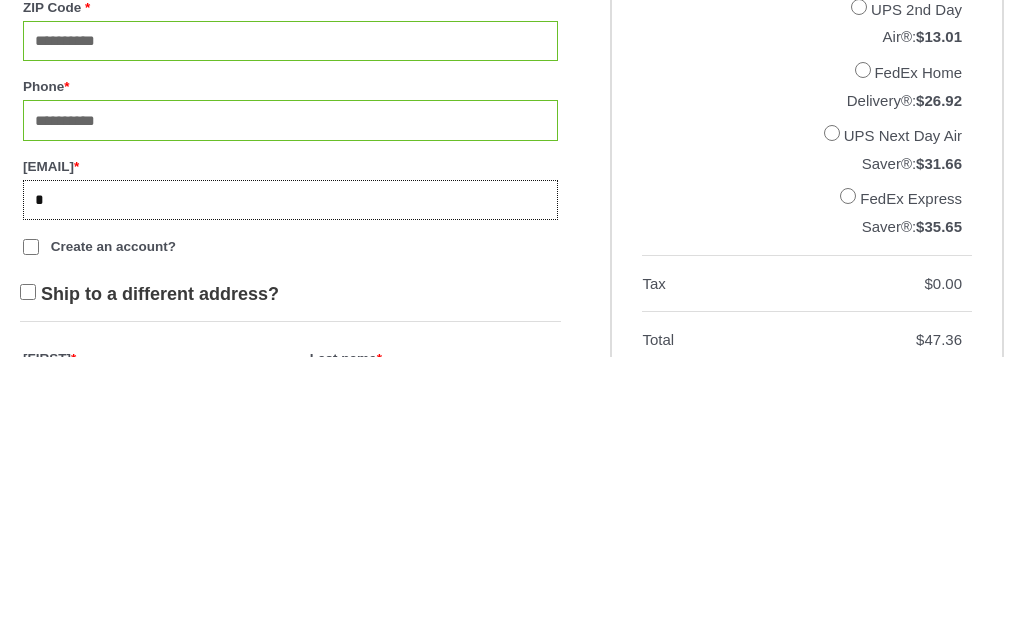 type on "**********" 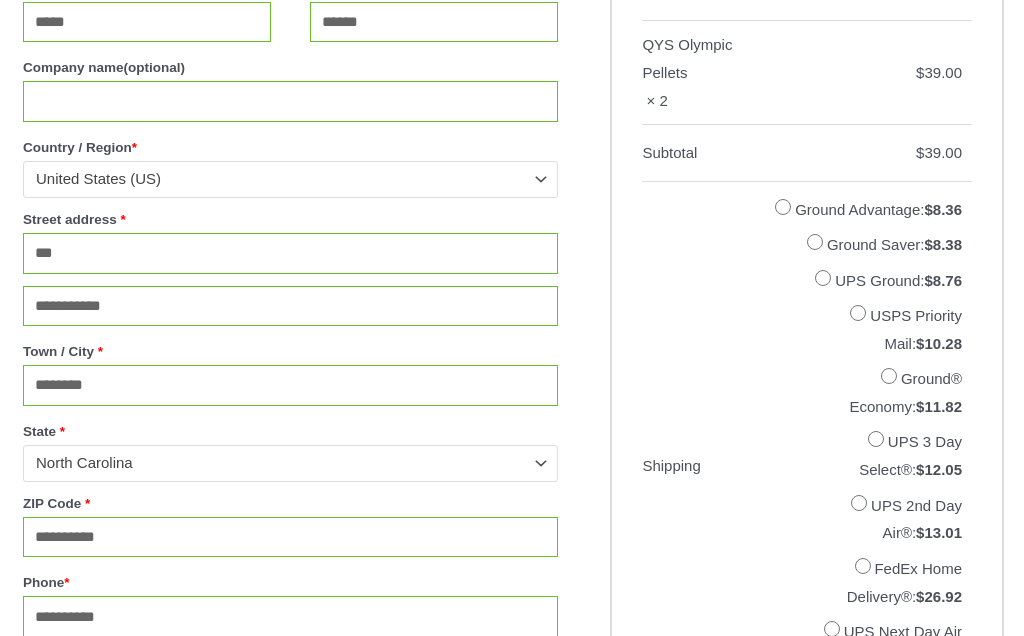 scroll, scrollTop: 780, scrollLeft: 0, axis: vertical 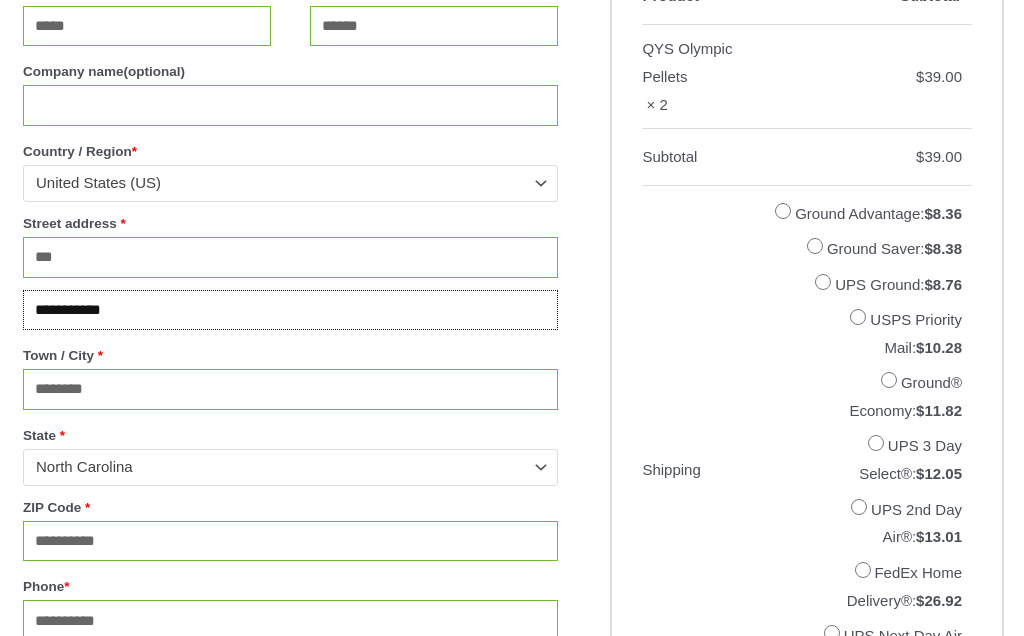click on "**********" at bounding box center [290, 310] 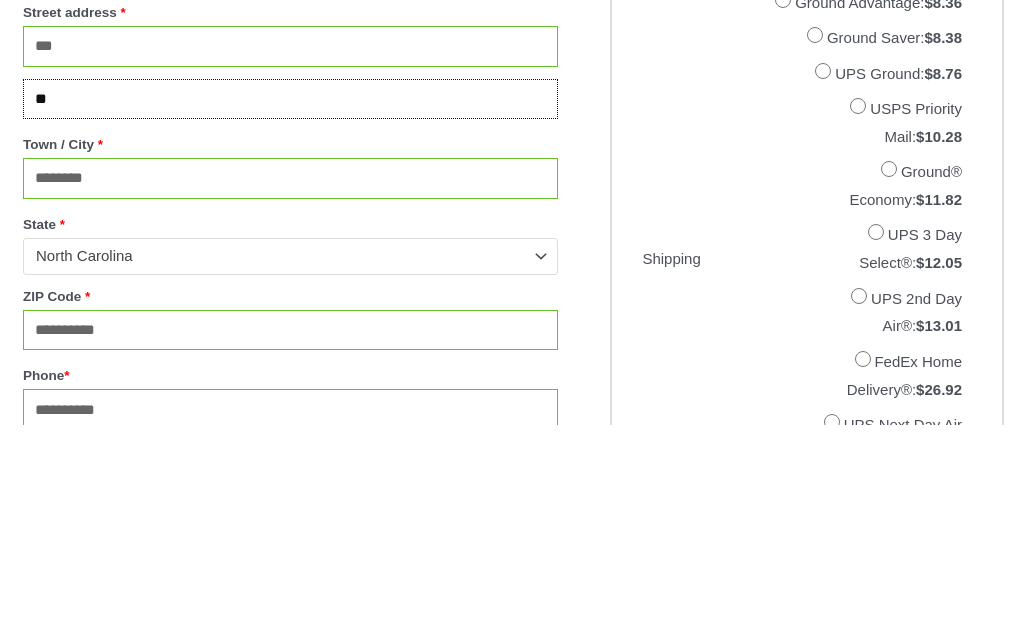 type on "*" 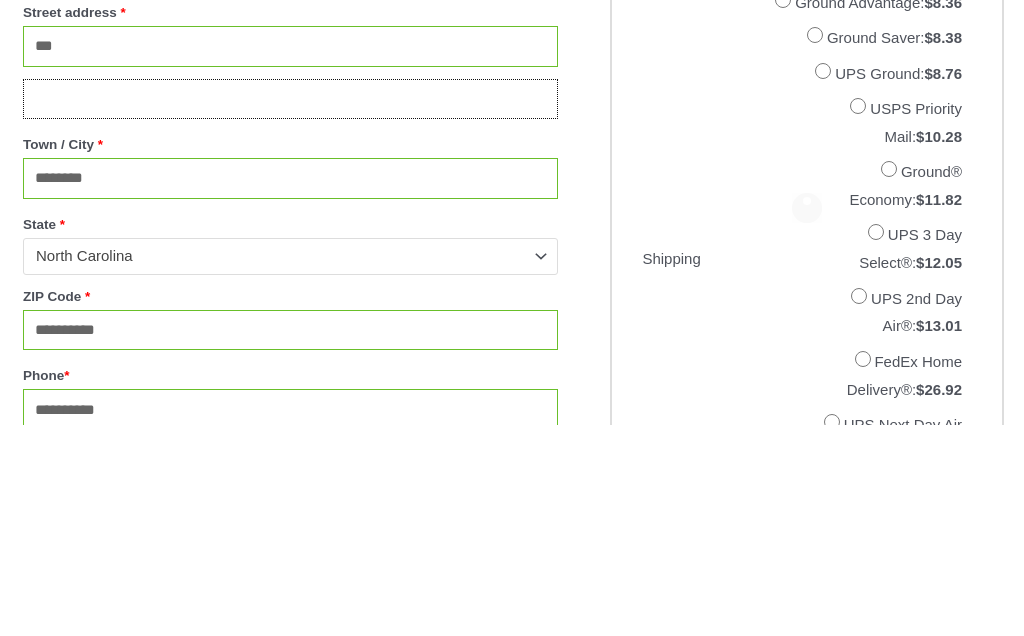 type 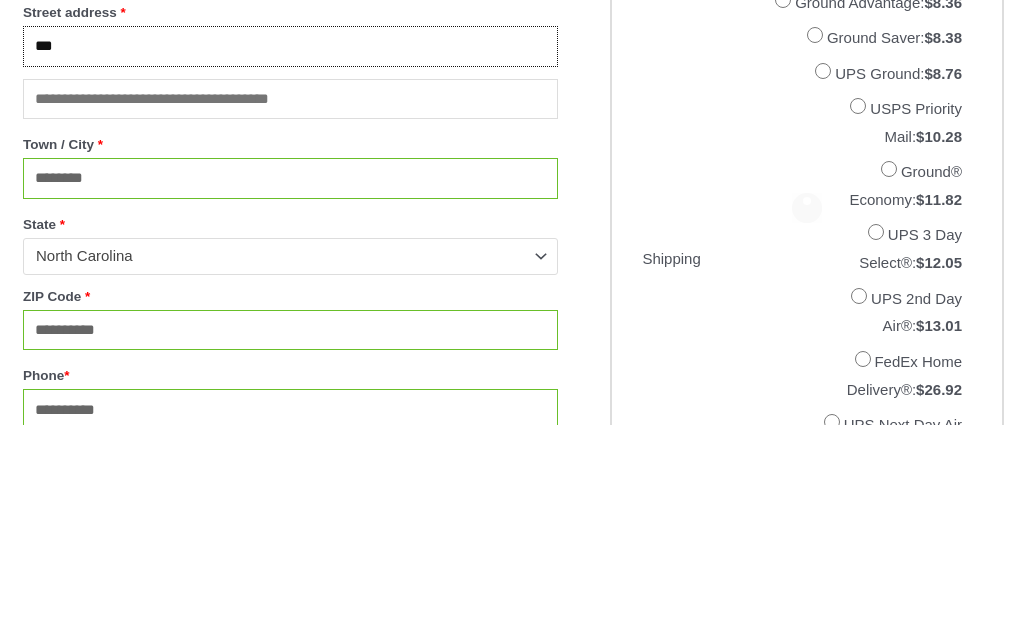 click on "***" at bounding box center (290, 257) 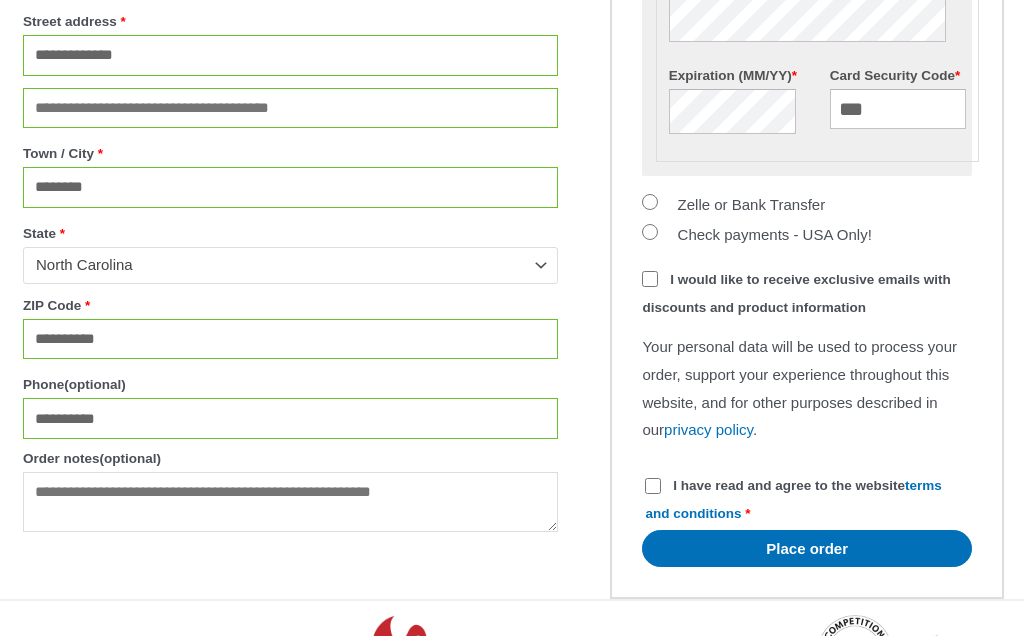 scroll, scrollTop: 1852, scrollLeft: 0, axis: vertical 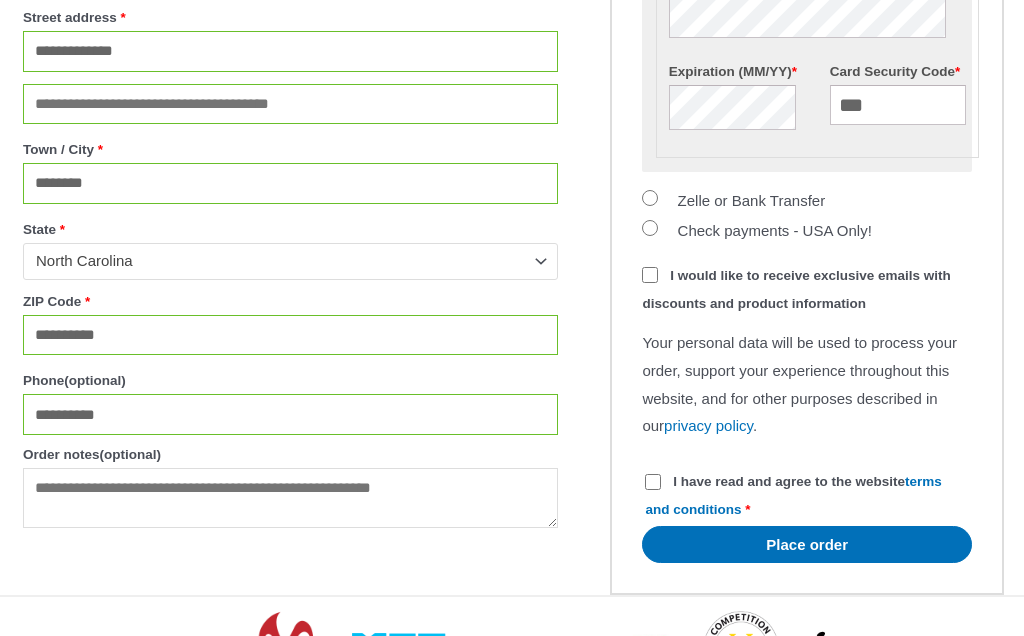 type on "**********" 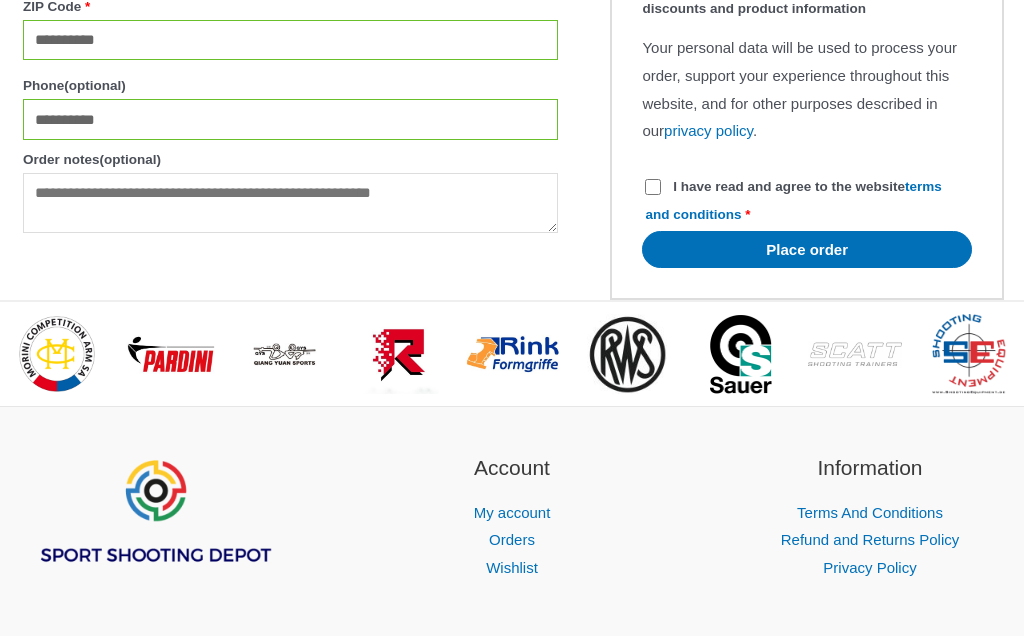 scroll, scrollTop: 2146, scrollLeft: 0, axis: vertical 